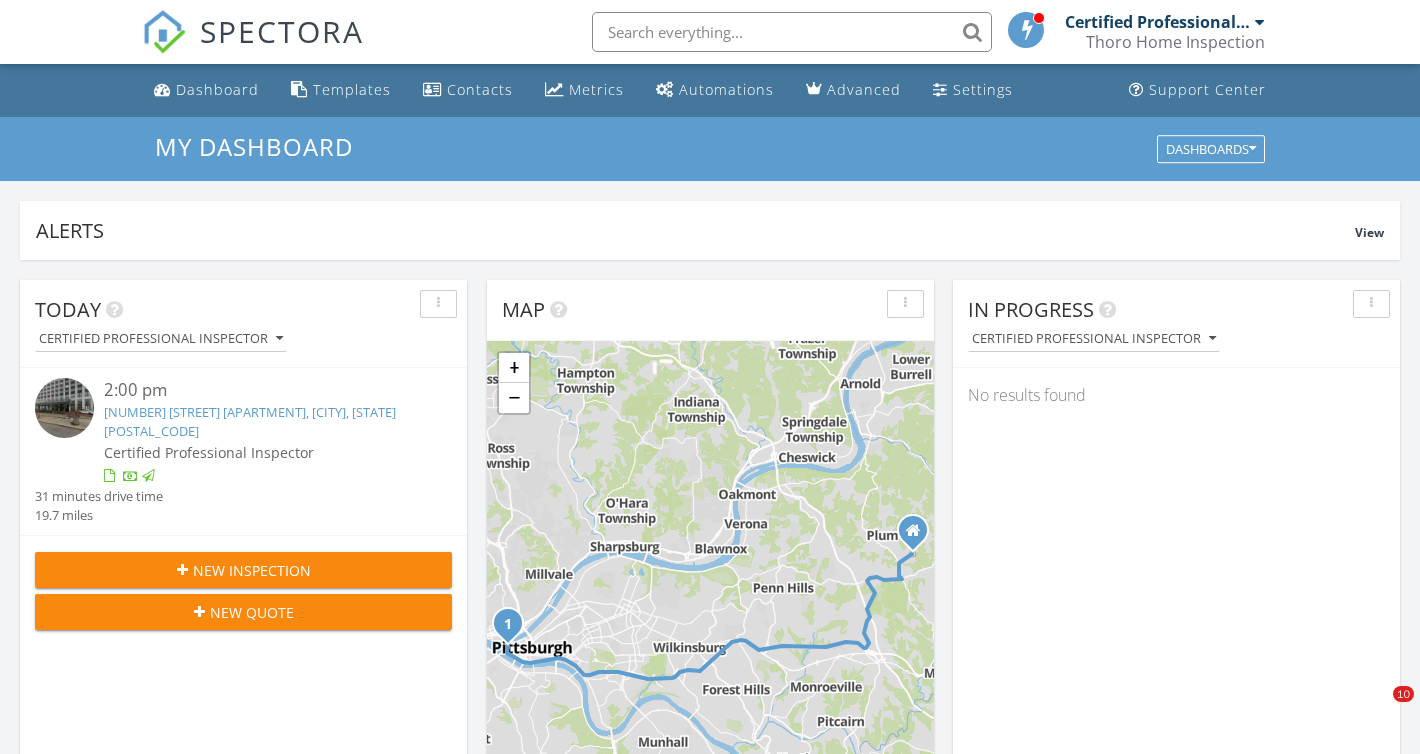 scroll, scrollTop: 833, scrollLeft: 0, axis: vertical 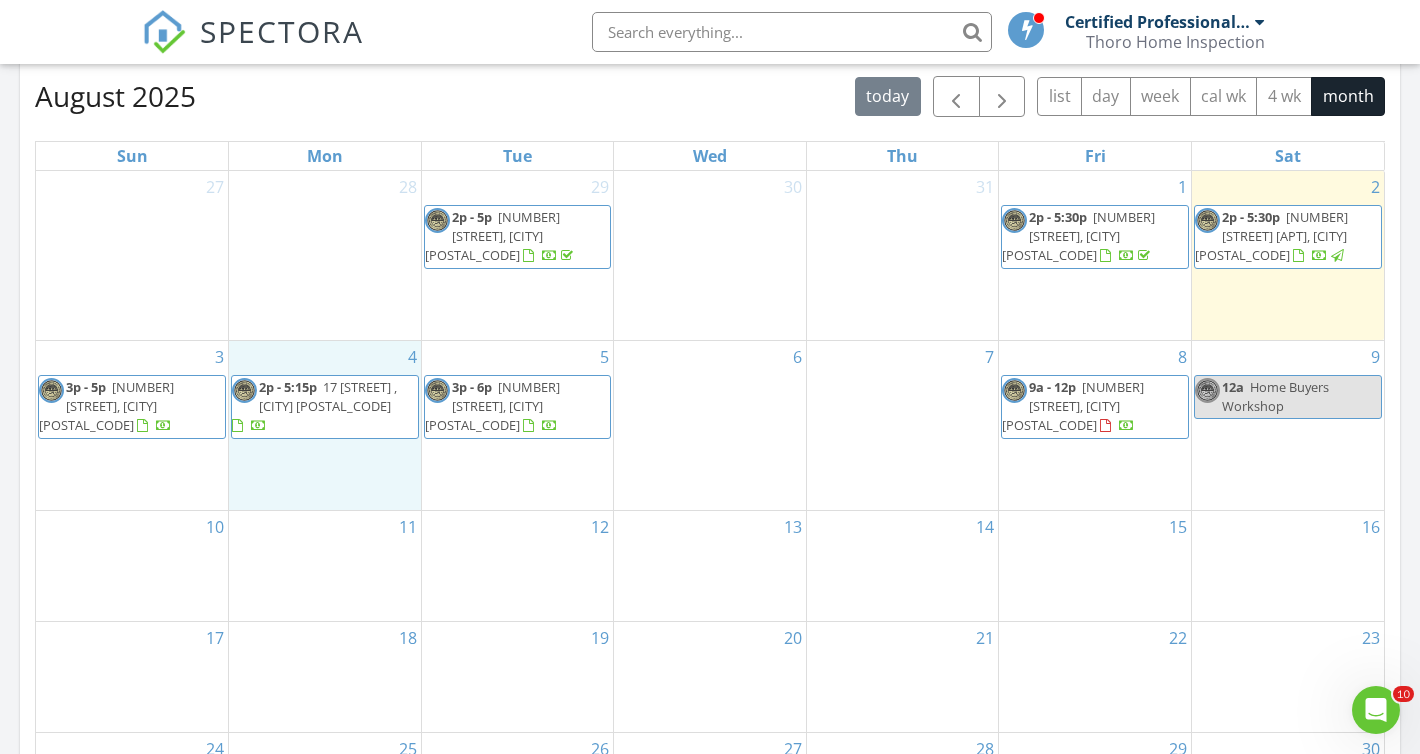 click on "4
2p - 5:15p
17 Sheryl Dr , Pittsburgh 15205" at bounding box center [325, 426] 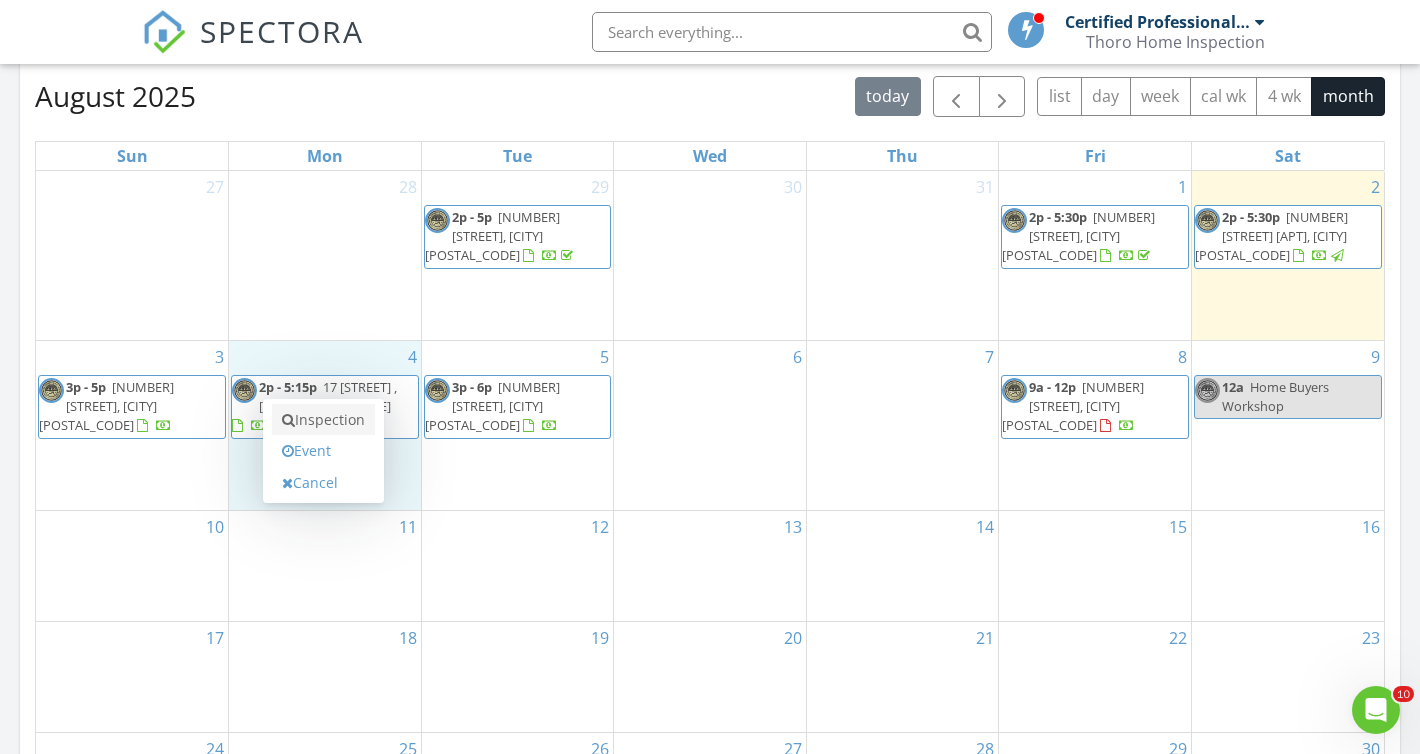 click on "Inspection" at bounding box center (323, 420) 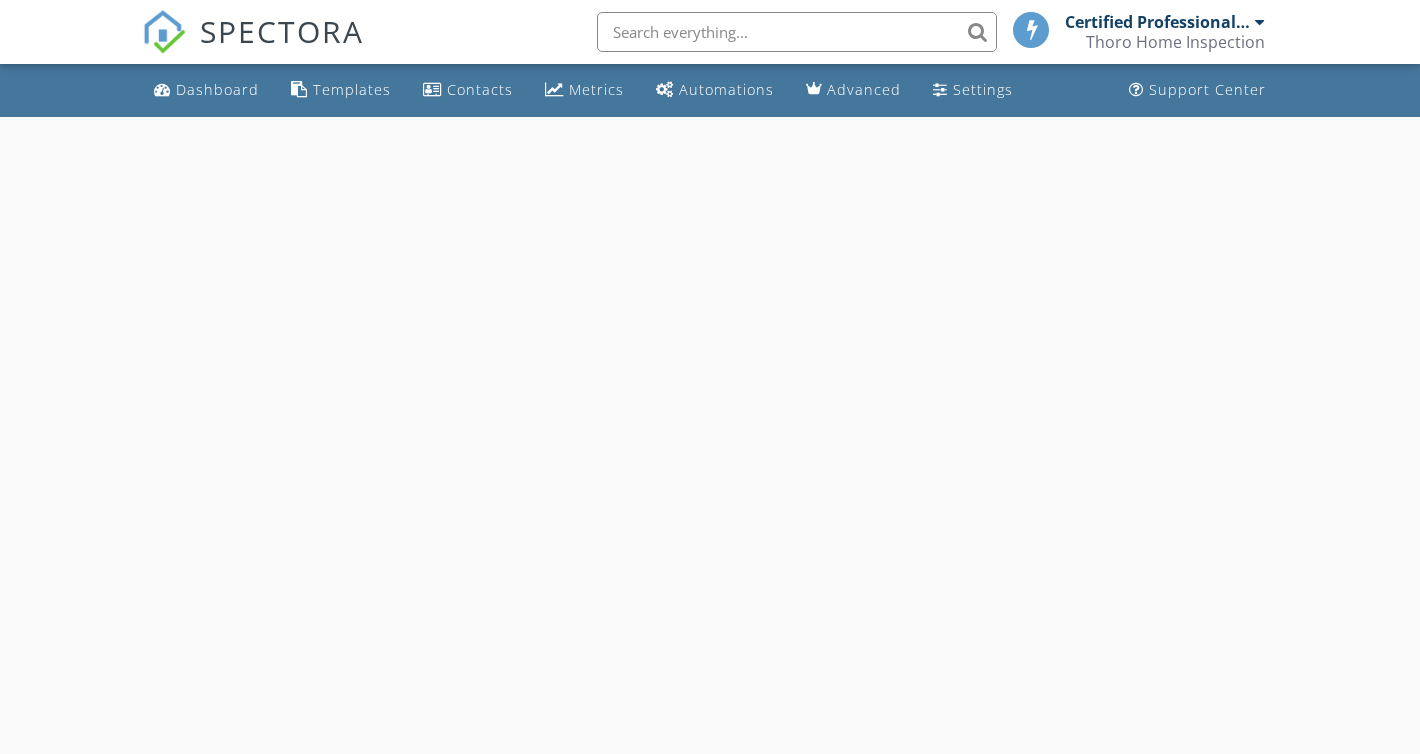 scroll, scrollTop: 0, scrollLeft: 0, axis: both 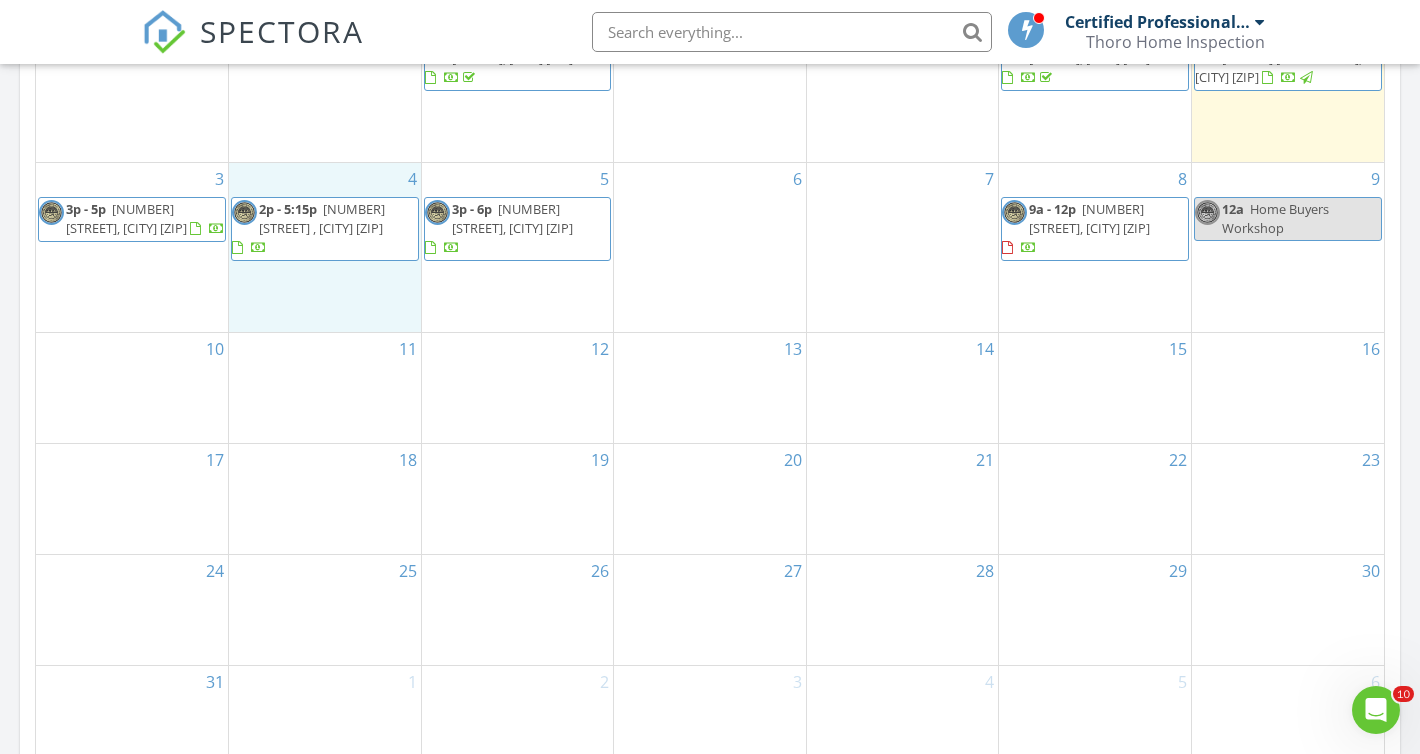 click on "4
2p - 5:15p
17 Sheryl Dr , Pittsburgh 15205" at bounding box center (325, 248) 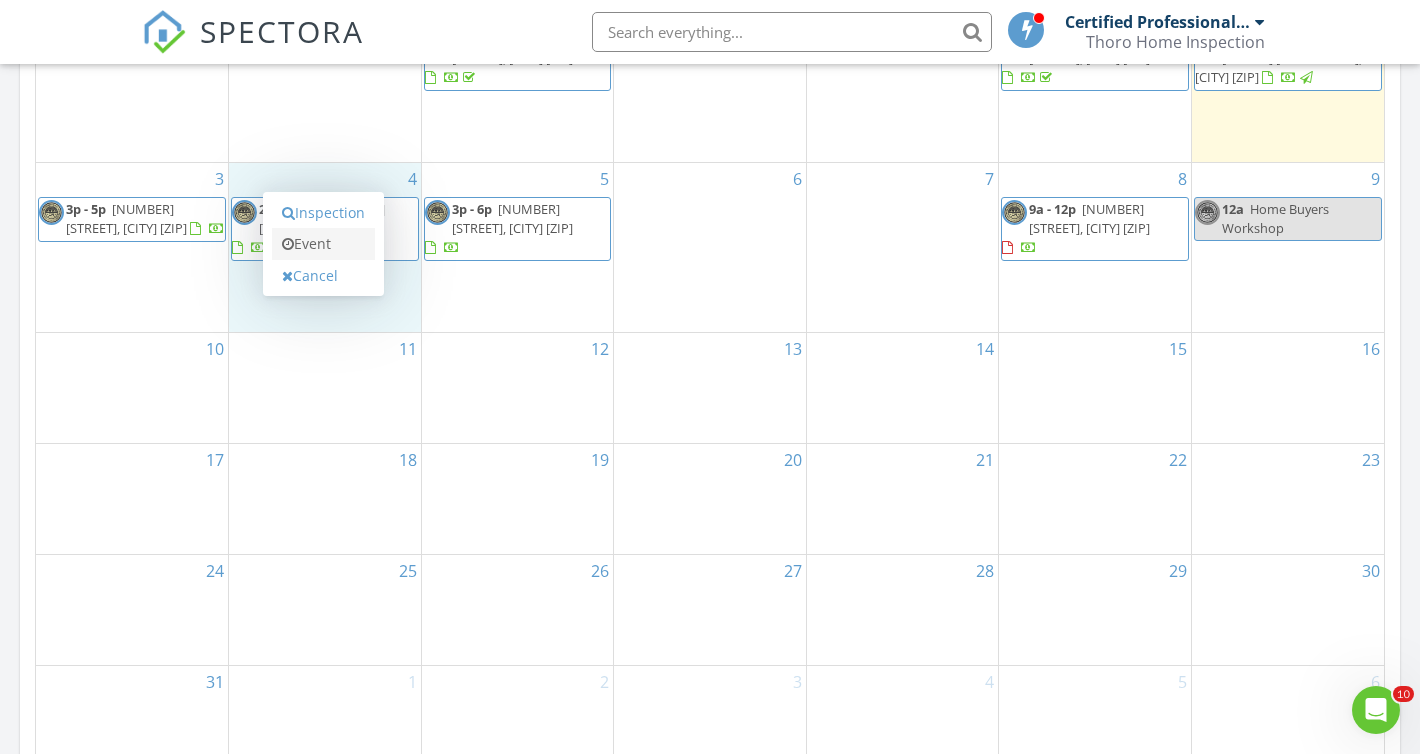 click on "Event" at bounding box center [323, 244] 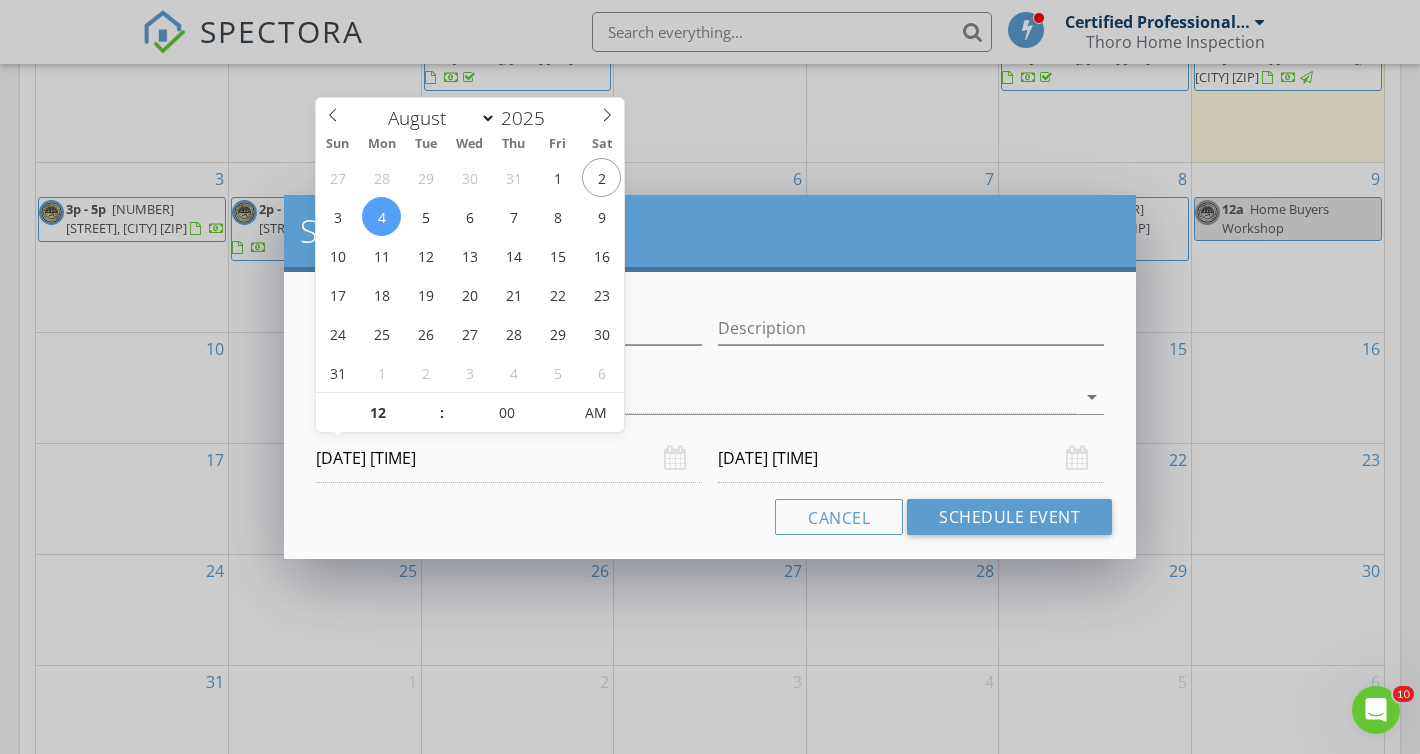 click on "08/04/2025 12:00 AM" at bounding box center (509, 458) 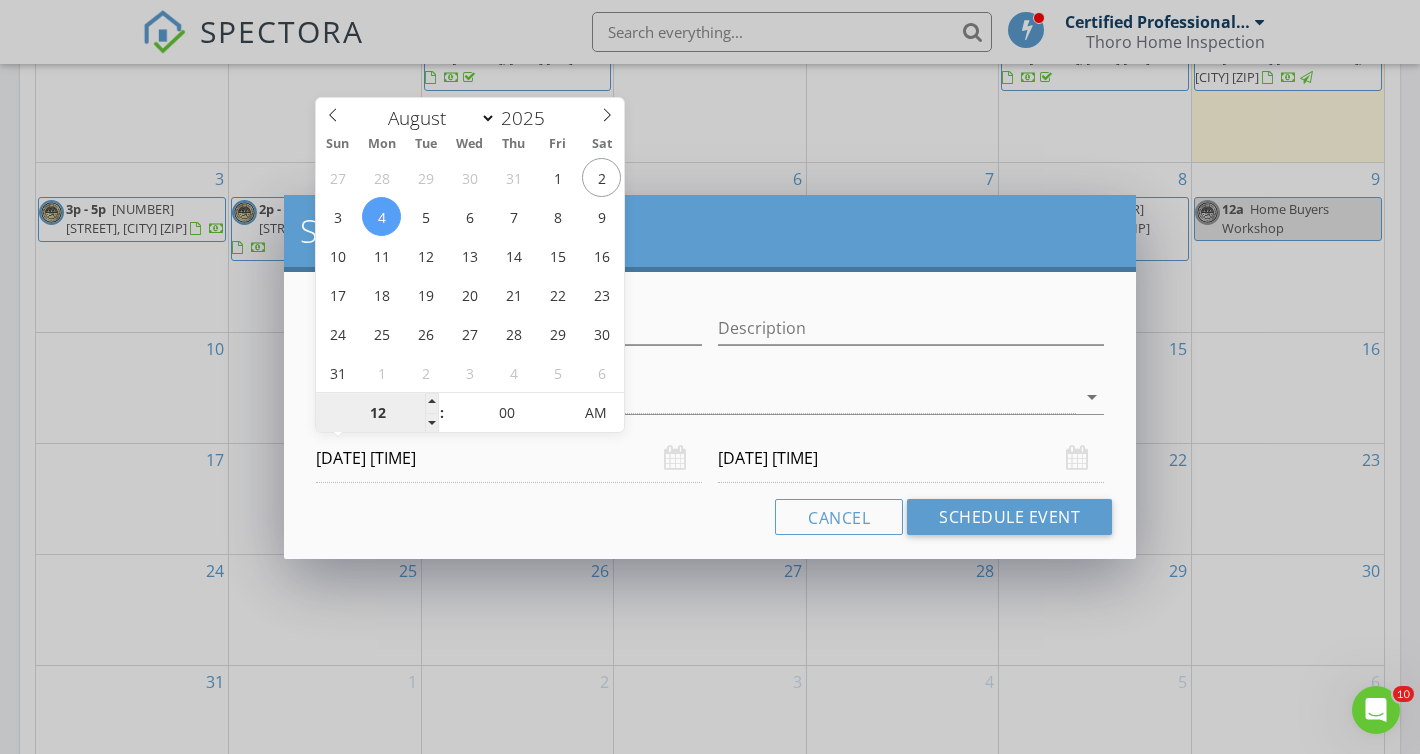 click on "12" at bounding box center (377, 414) 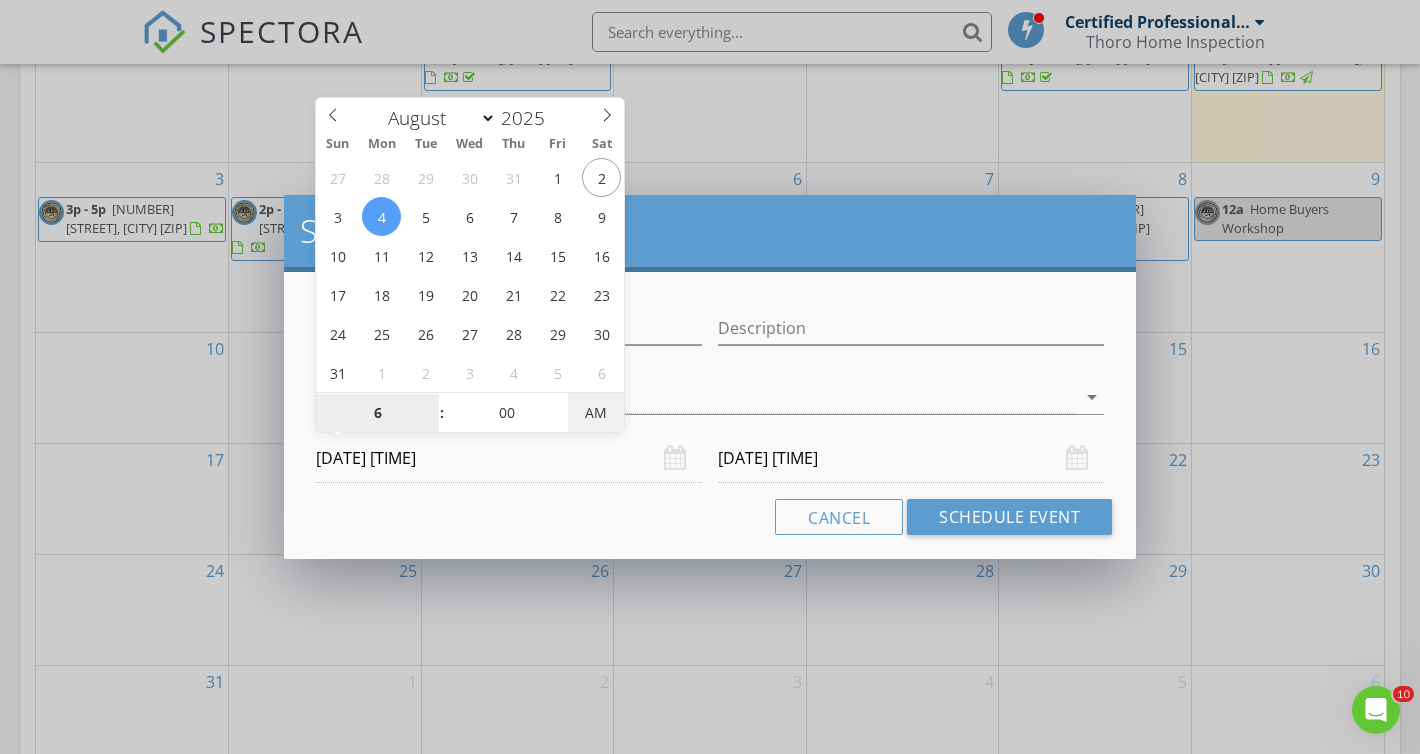 type on "06" 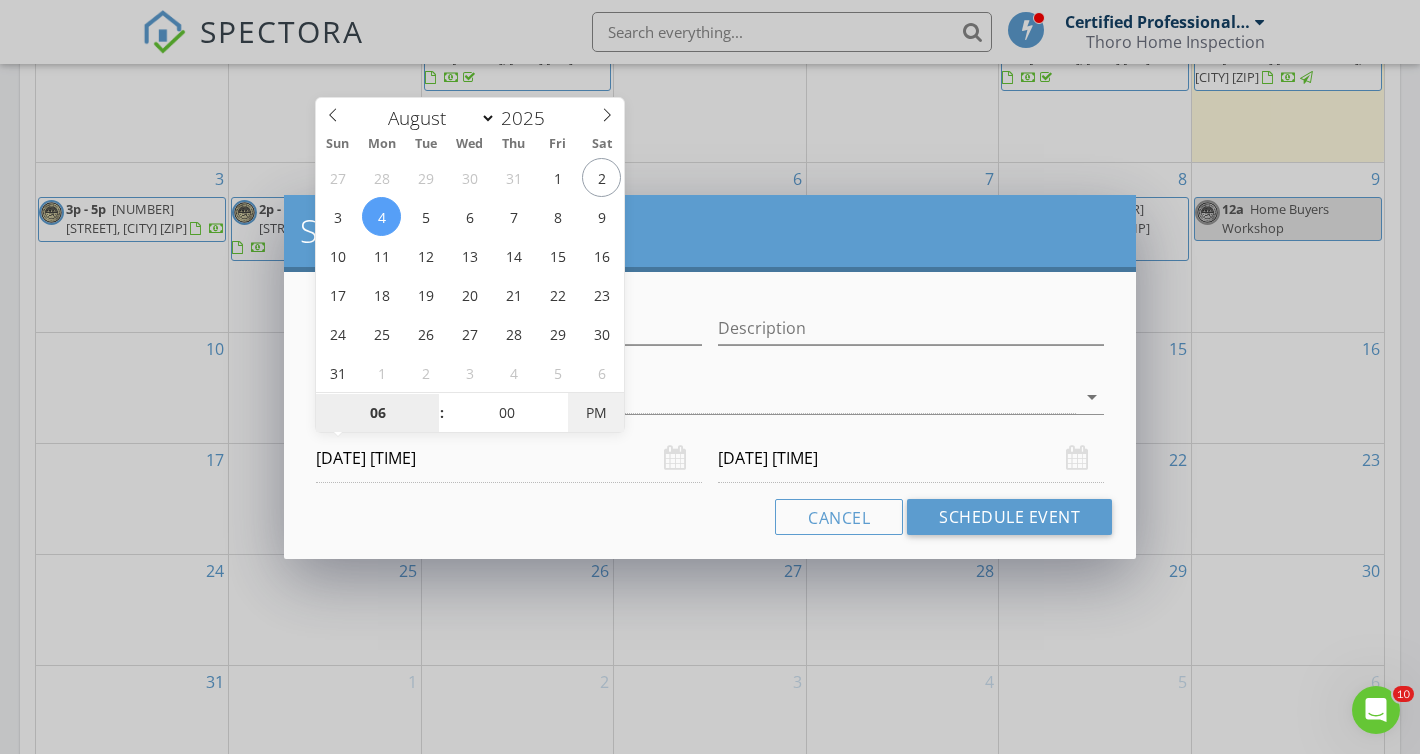 click on "PM" at bounding box center (595, 413) 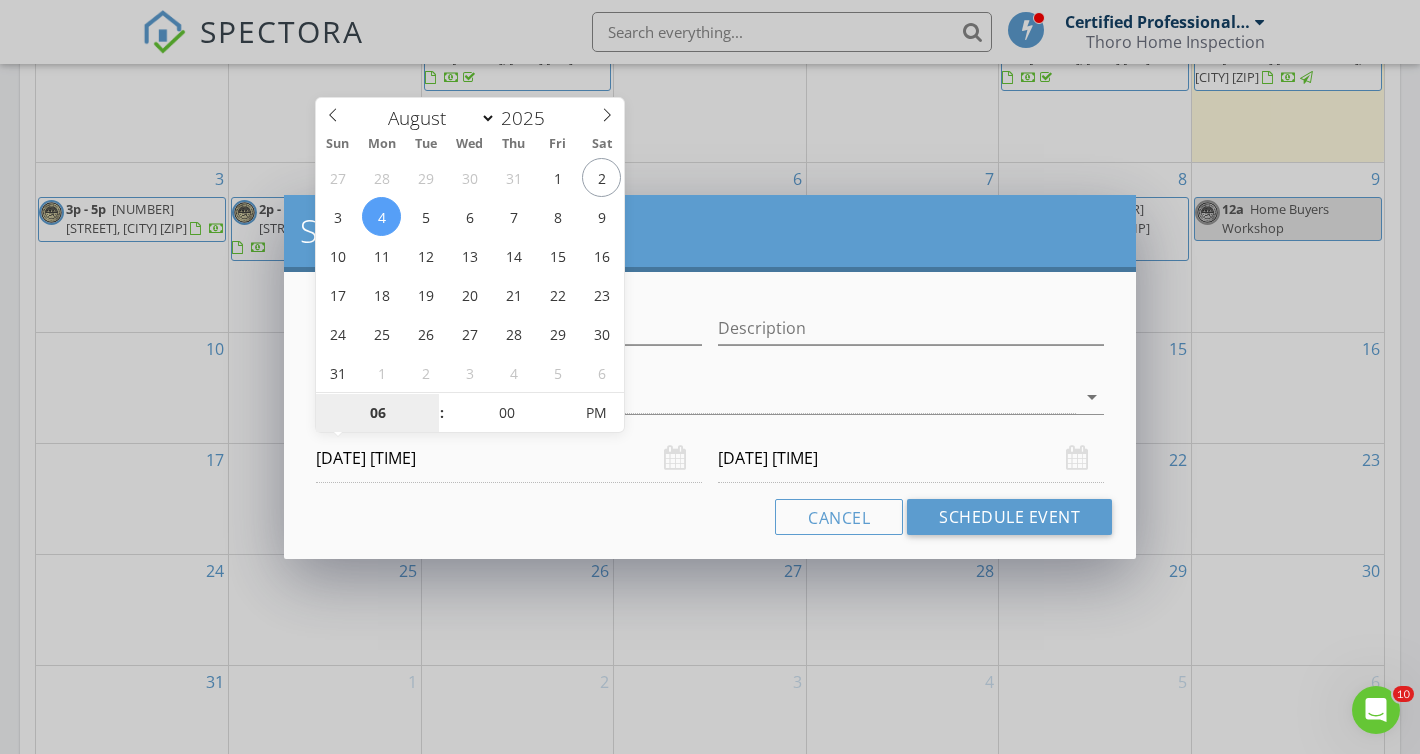 type on "06" 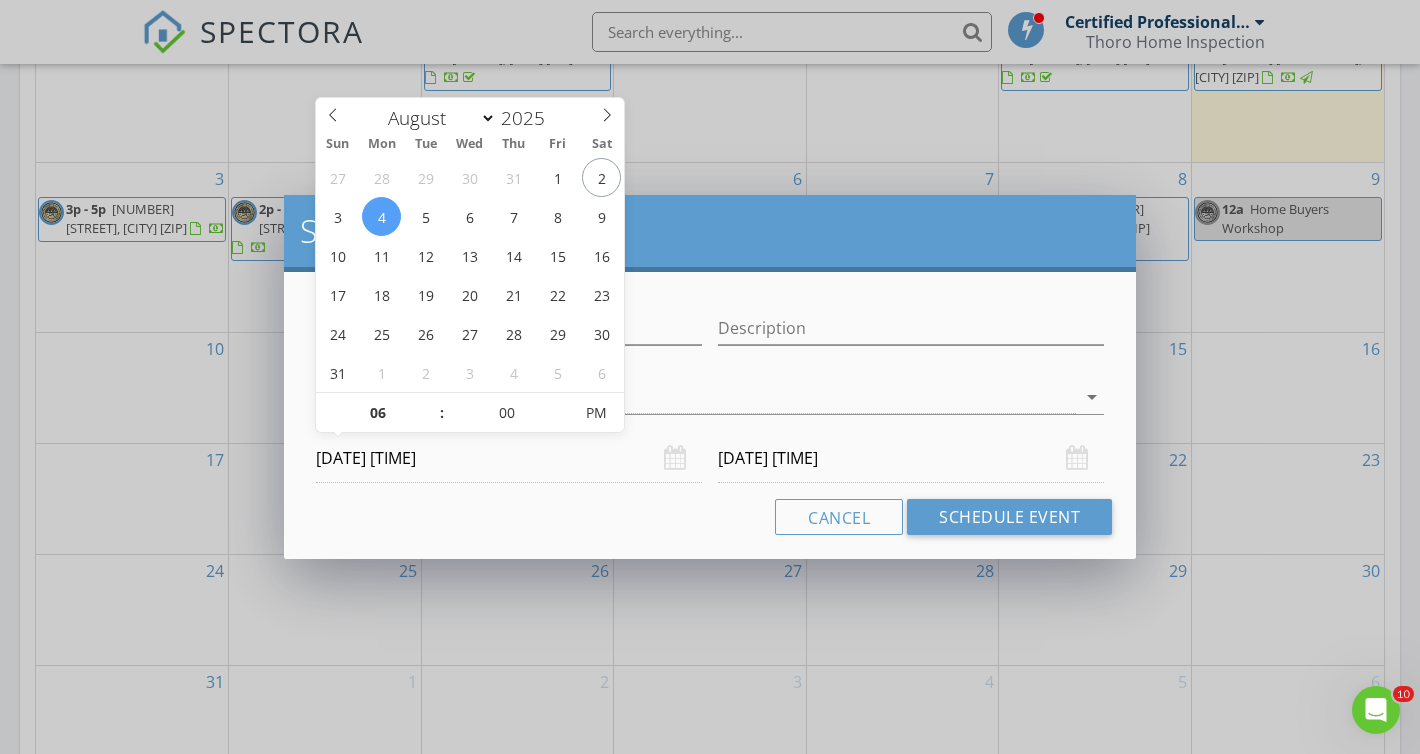 click on "08/05/2025 6:00 PM" at bounding box center (911, 458) 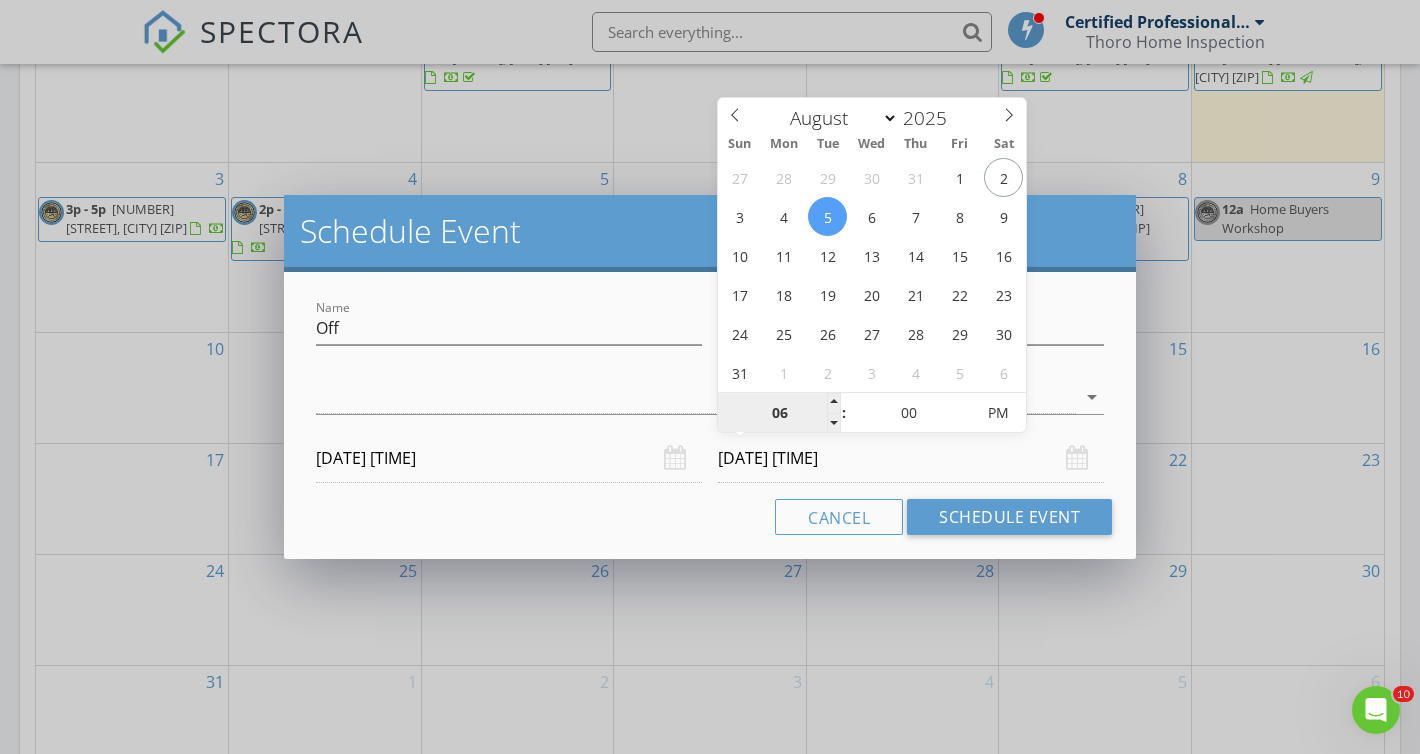 click on "06" at bounding box center [779, 414] 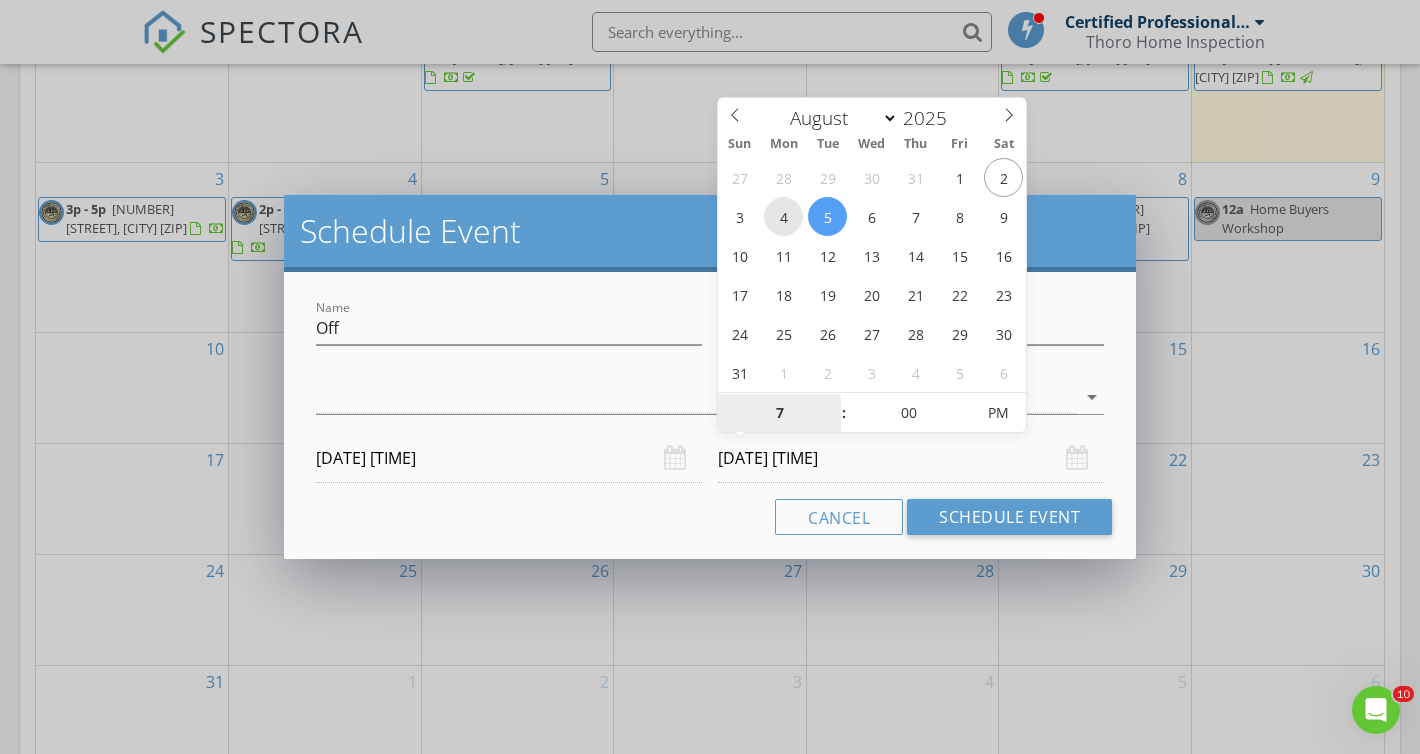 type on "07" 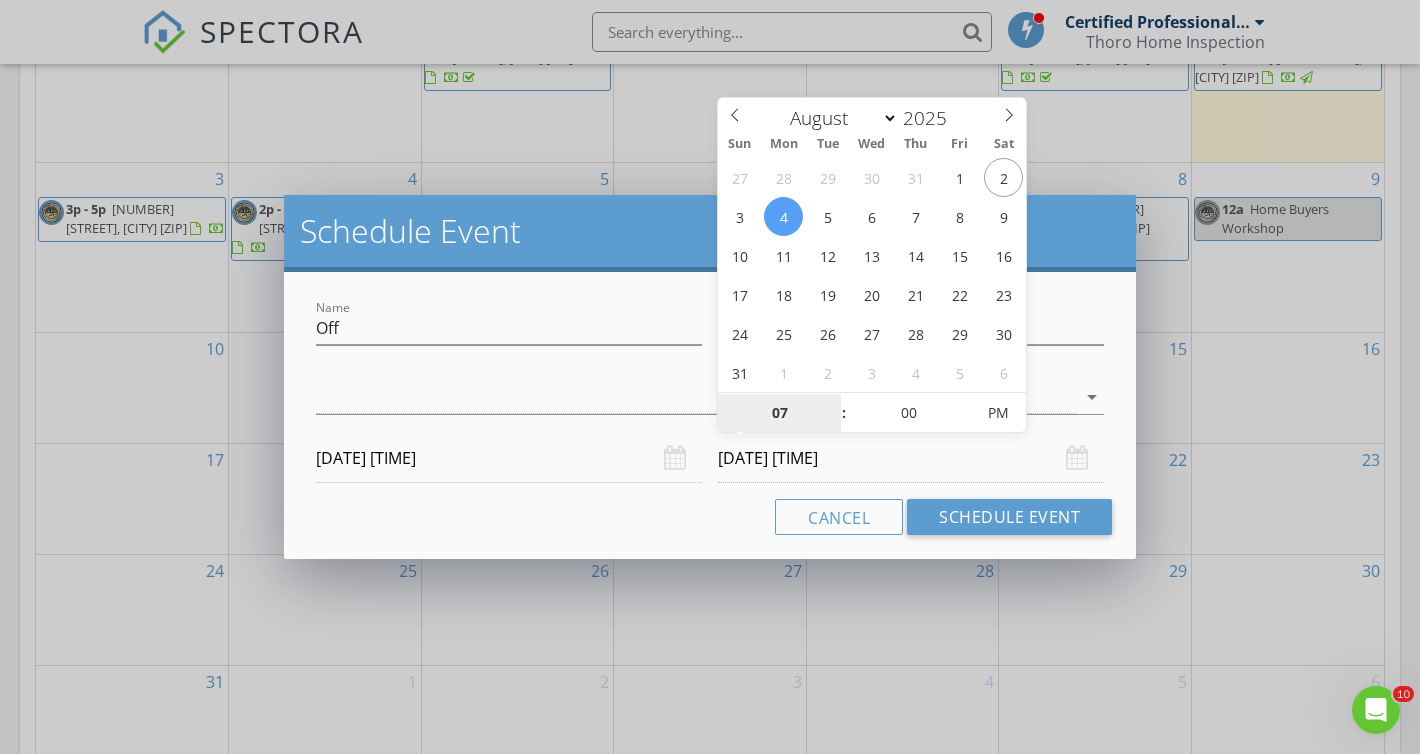 type on "07" 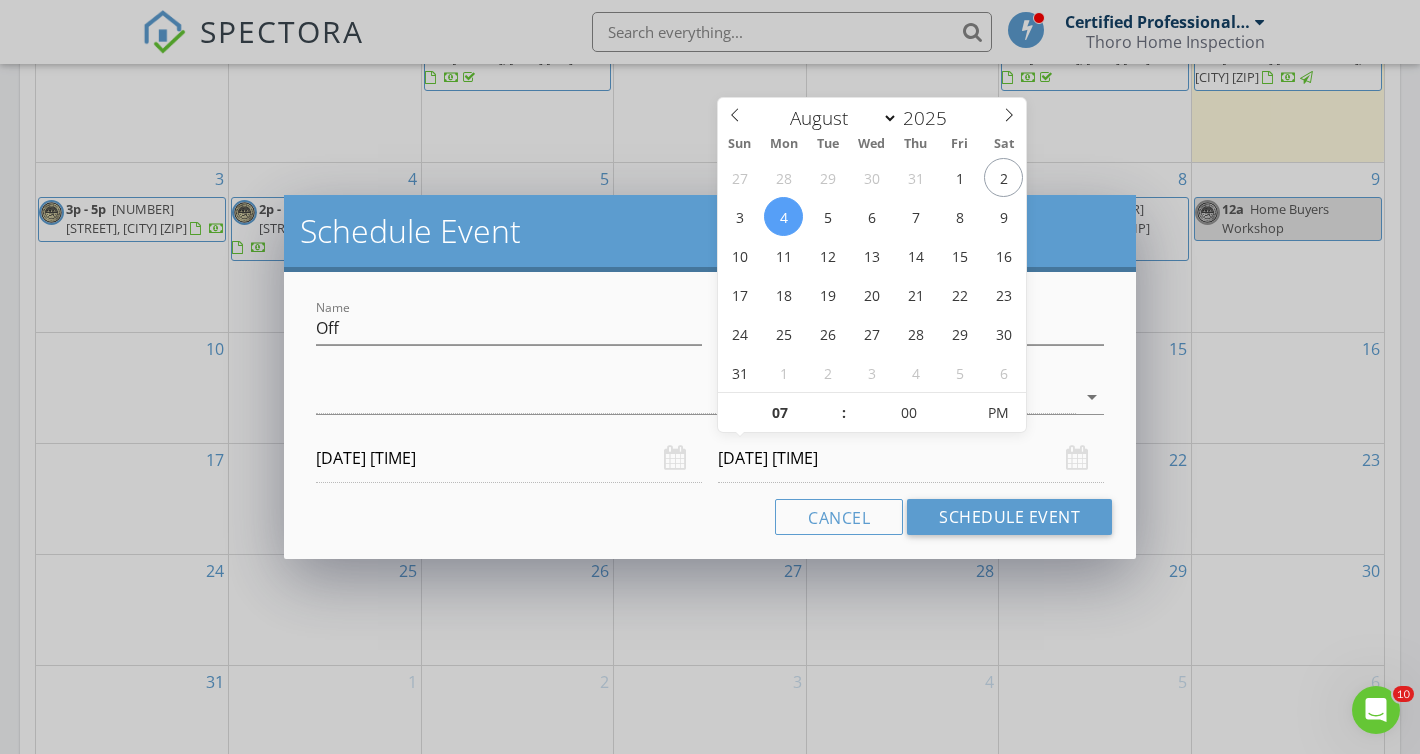 click on "Name Off   Description     check_box_outline_blank   Certified Professional Inspector   arrow_drop_down   08/04/2025 6:00 PM   08/04/2025 7:00 PM         Cancel   Schedule Event" at bounding box center (710, 415) 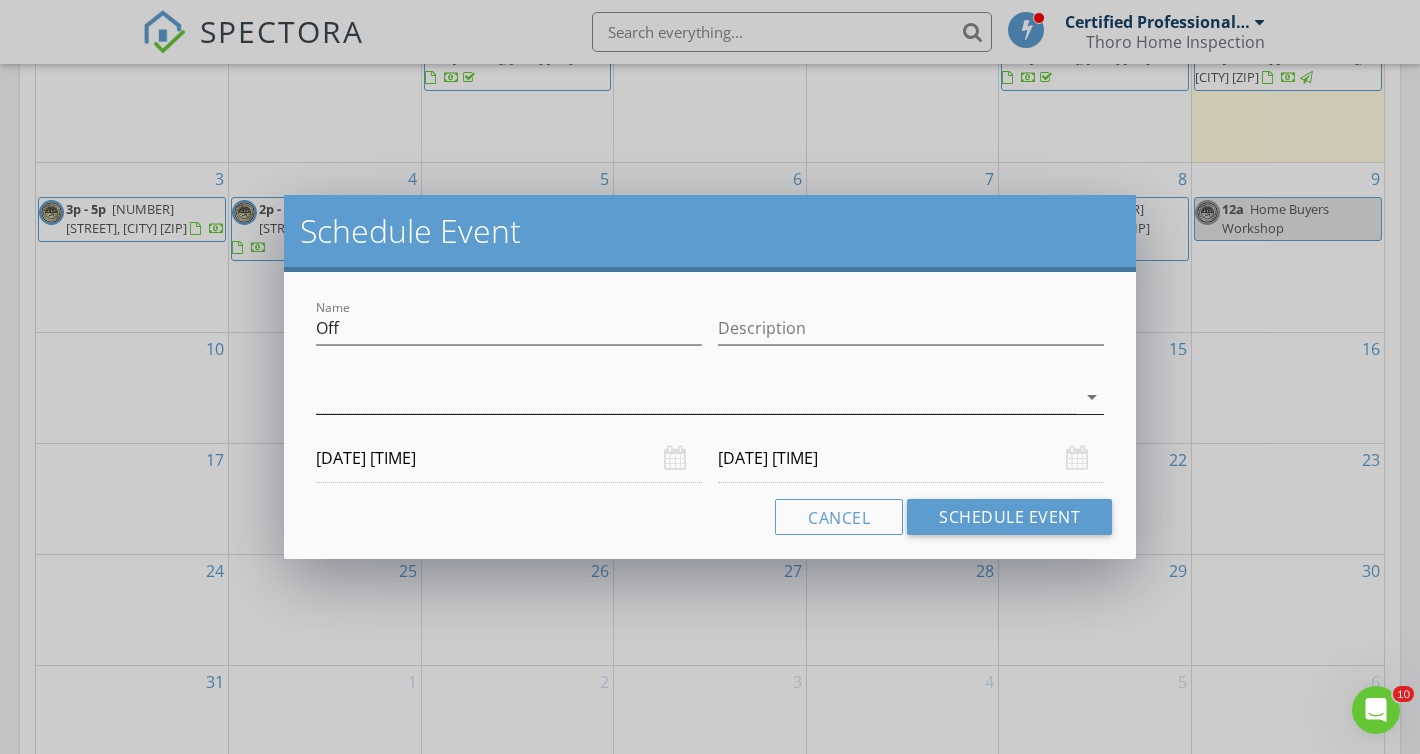 click at bounding box center [696, 397] 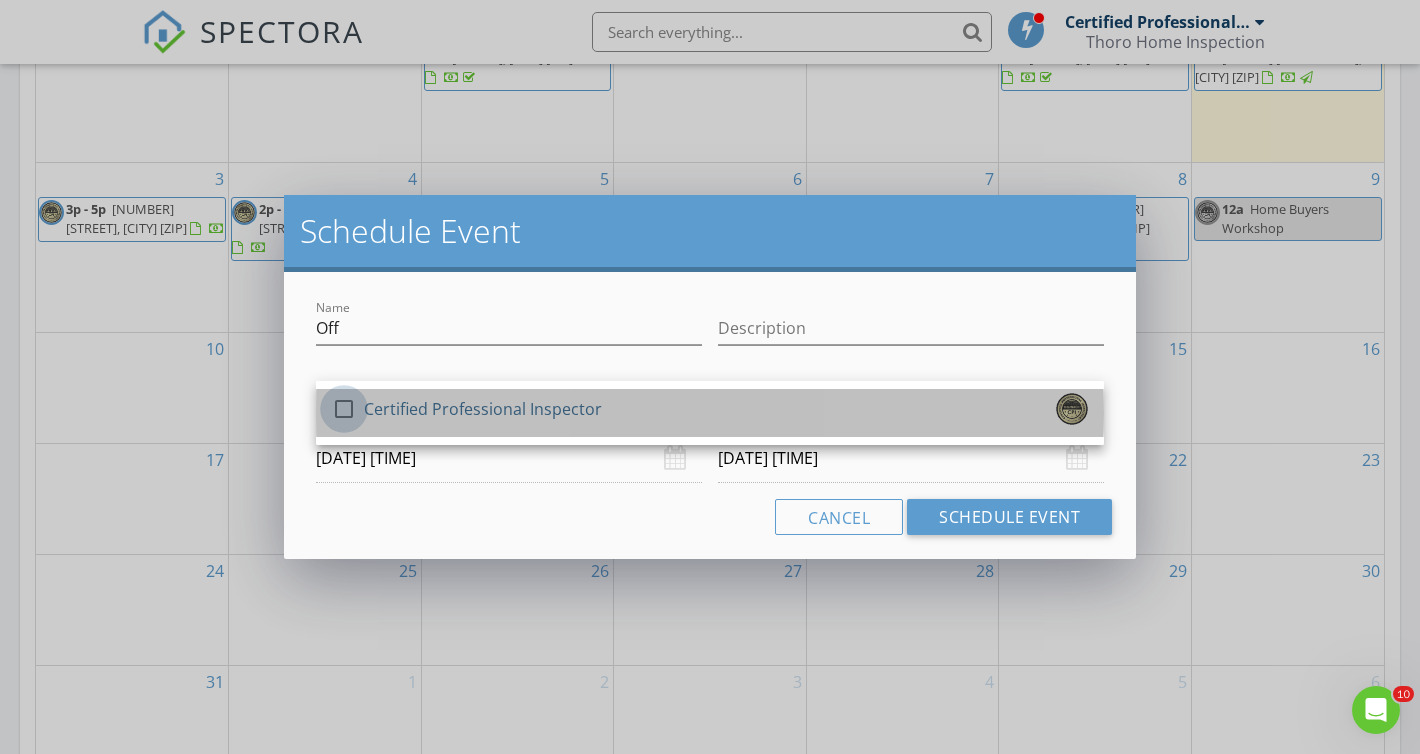 click at bounding box center [344, 409] 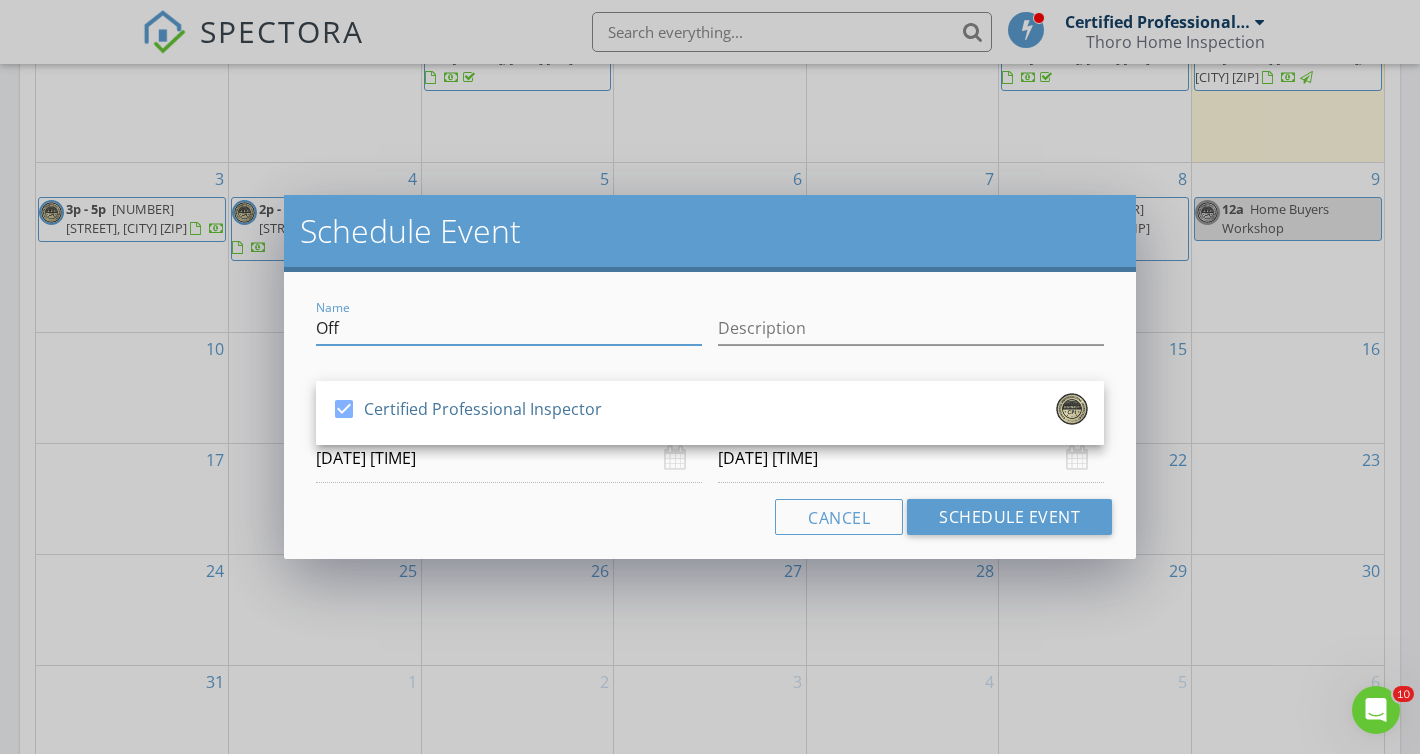 drag, startPoint x: 354, startPoint y: 332, endPoint x: 269, endPoint y: 323, distance: 85.47514 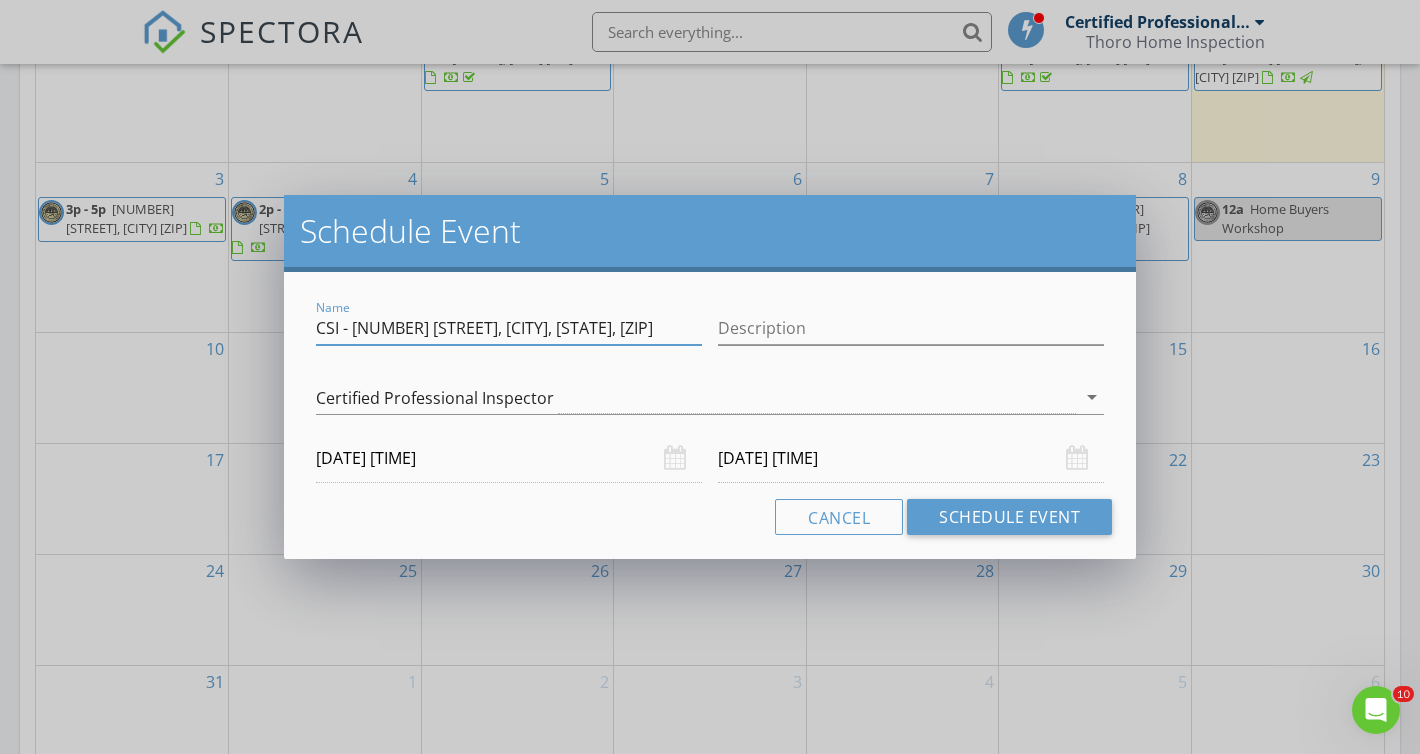 scroll, scrollTop: 0, scrollLeft: 5, axis: horizontal 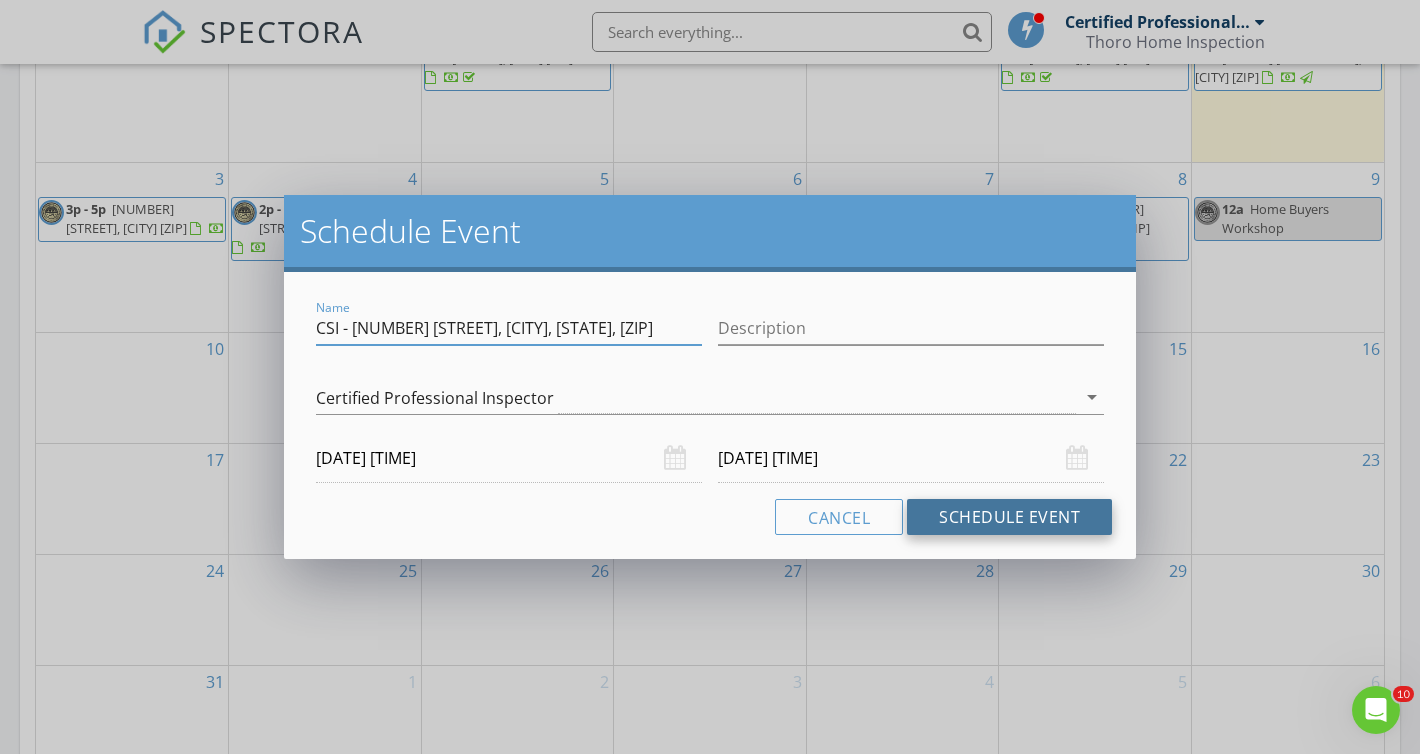 type on "CSI - 24 Furnace Street EXT, Mckees Rocks, Pa, 15136" 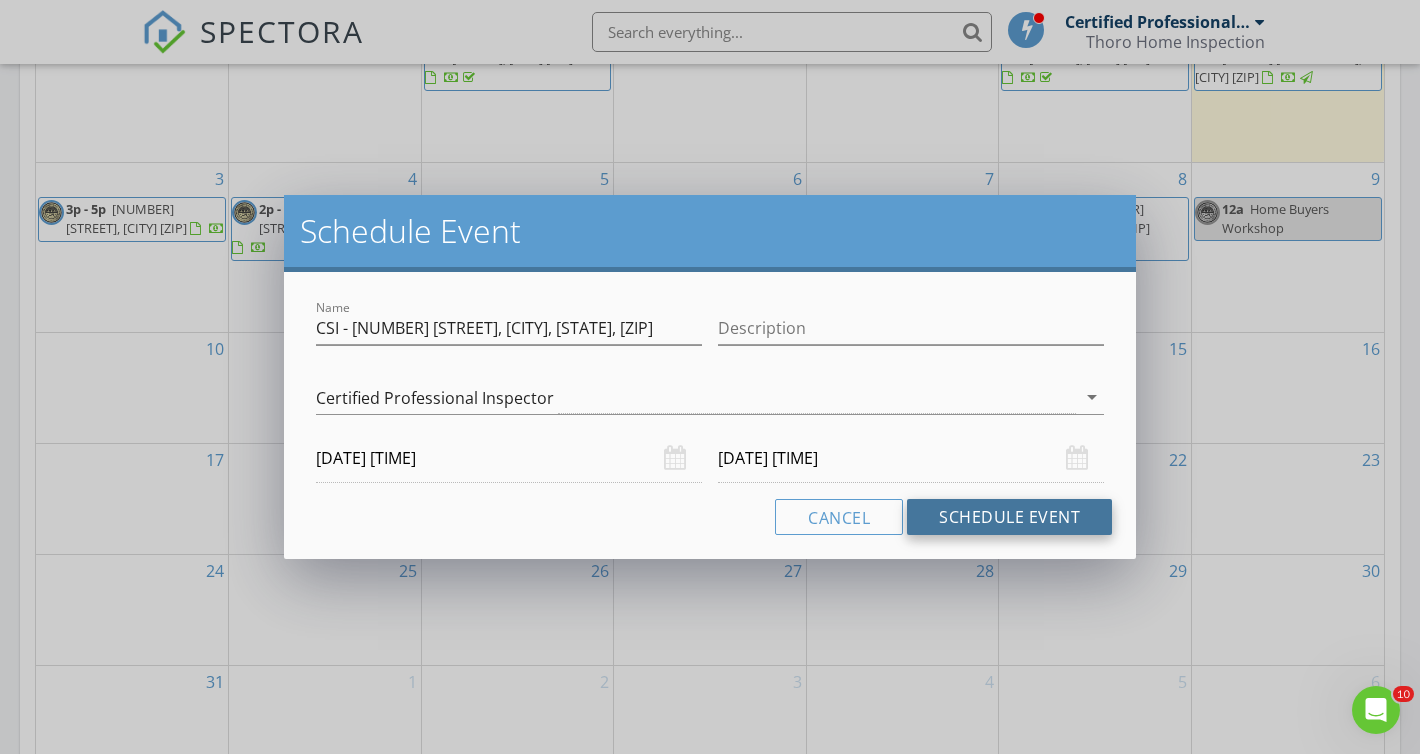 click on "Schedule Event" at bounding box center (1009, 517) 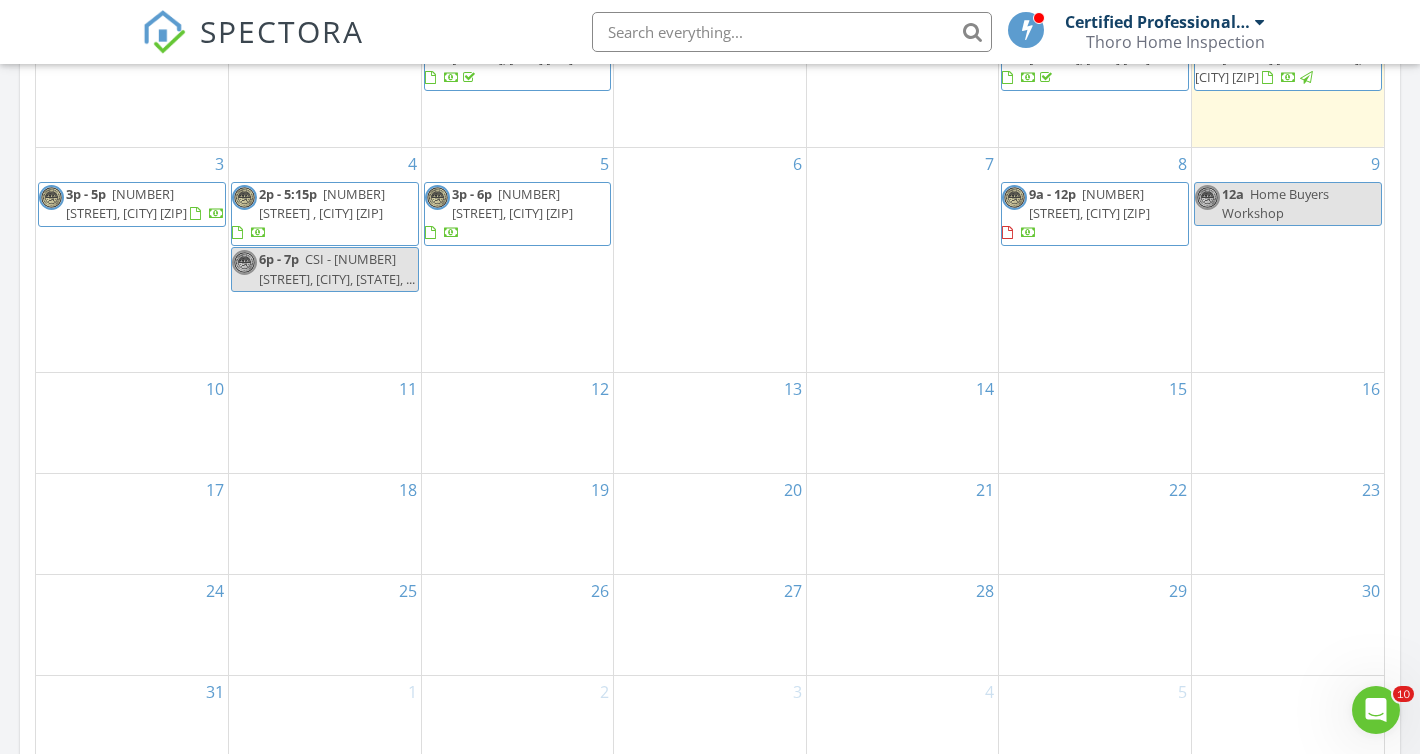 click on "[NUMBER] [STREET] , [CITY] [POSTAL_CODE]" at bounding box center (322, 203) 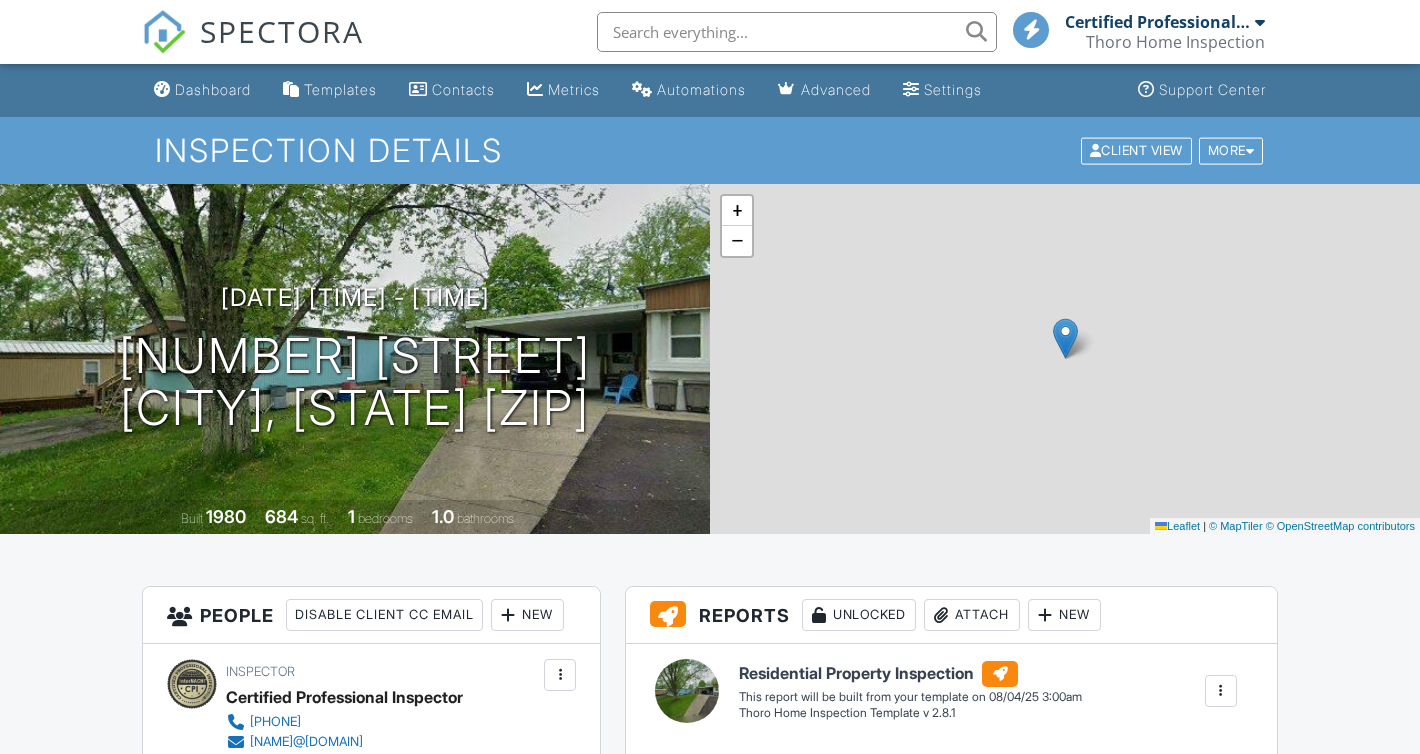 scroll, scrollTop: 0, scrollLeft: 0, axis: both 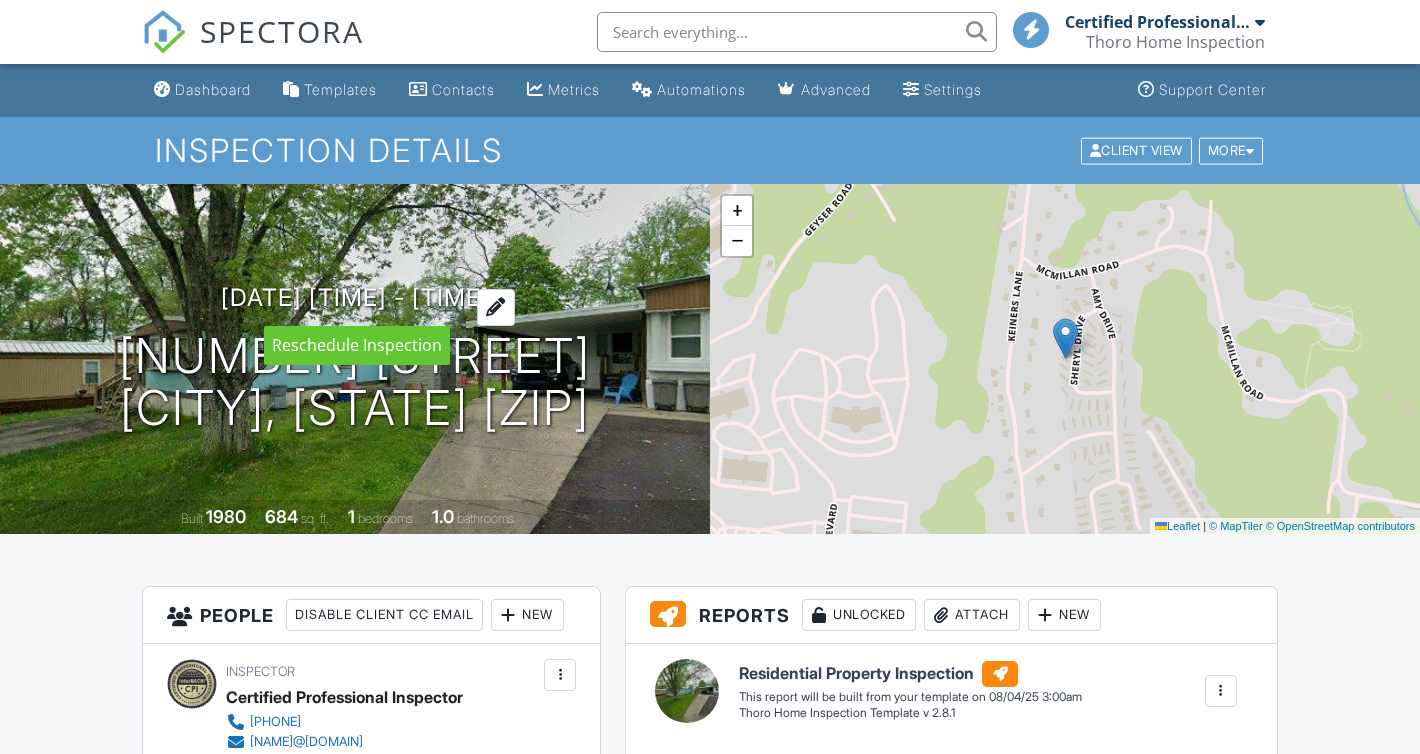 click at bounding box center (496, 307) 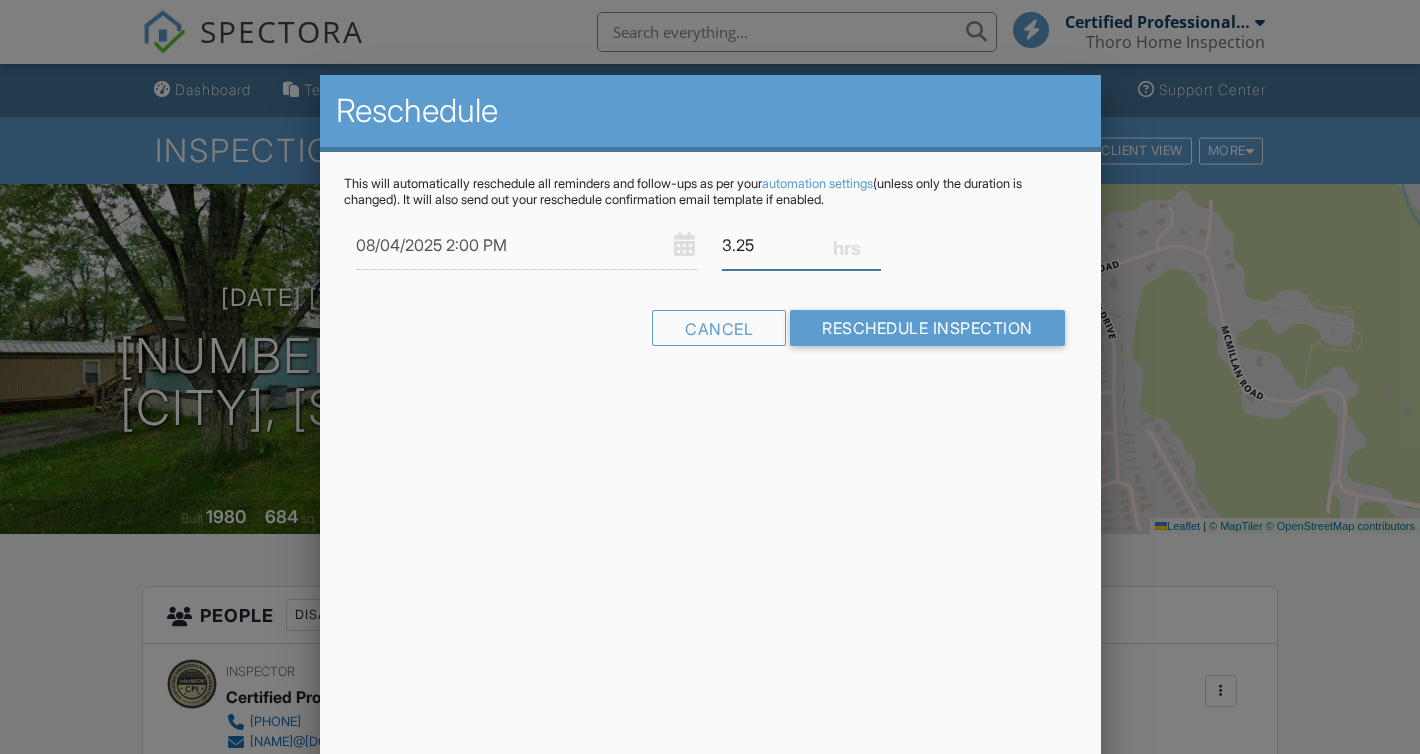 drag, startPoint x: 682, startPoint y: 242, endPoint x: 632, endPoint y: 236, distance: 50.358715 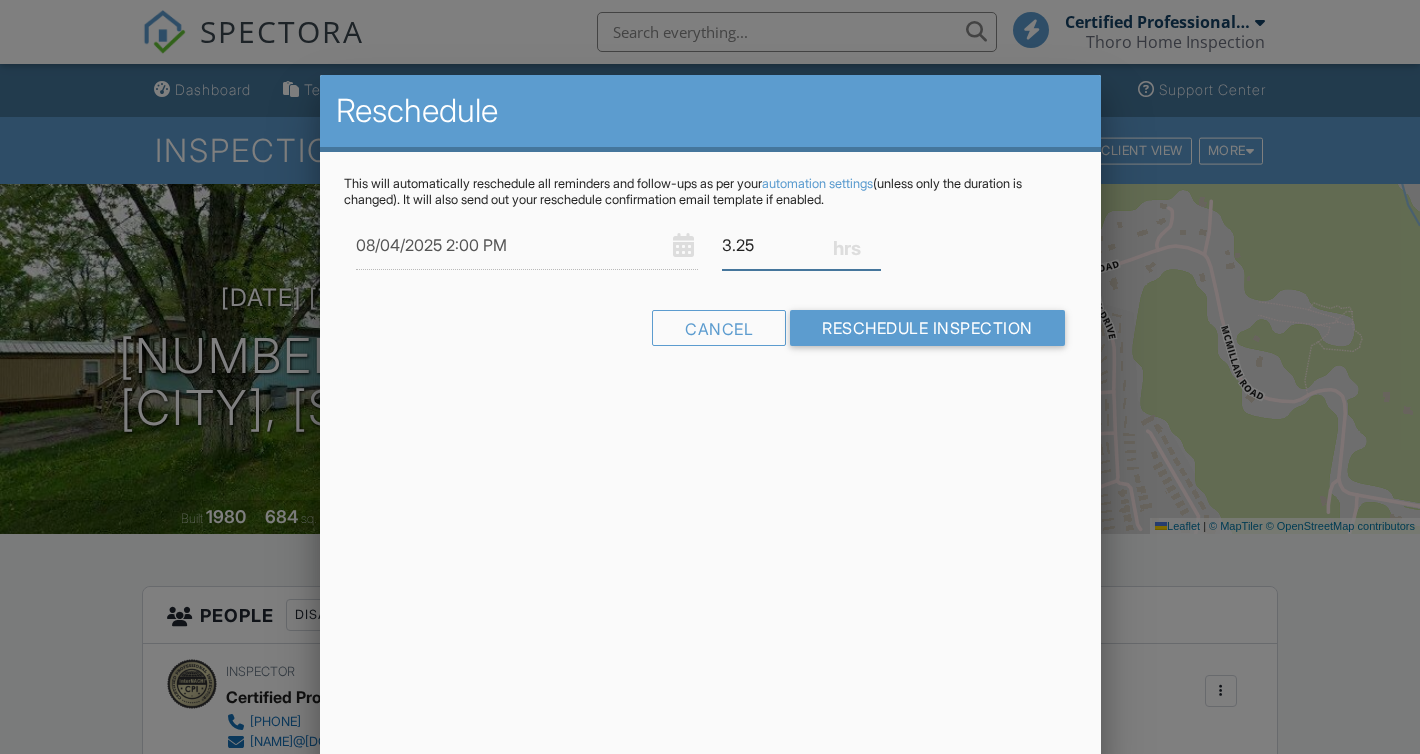 click on "08/04/2025 2:00 PM
3.25" at bounding box center [710, 245] 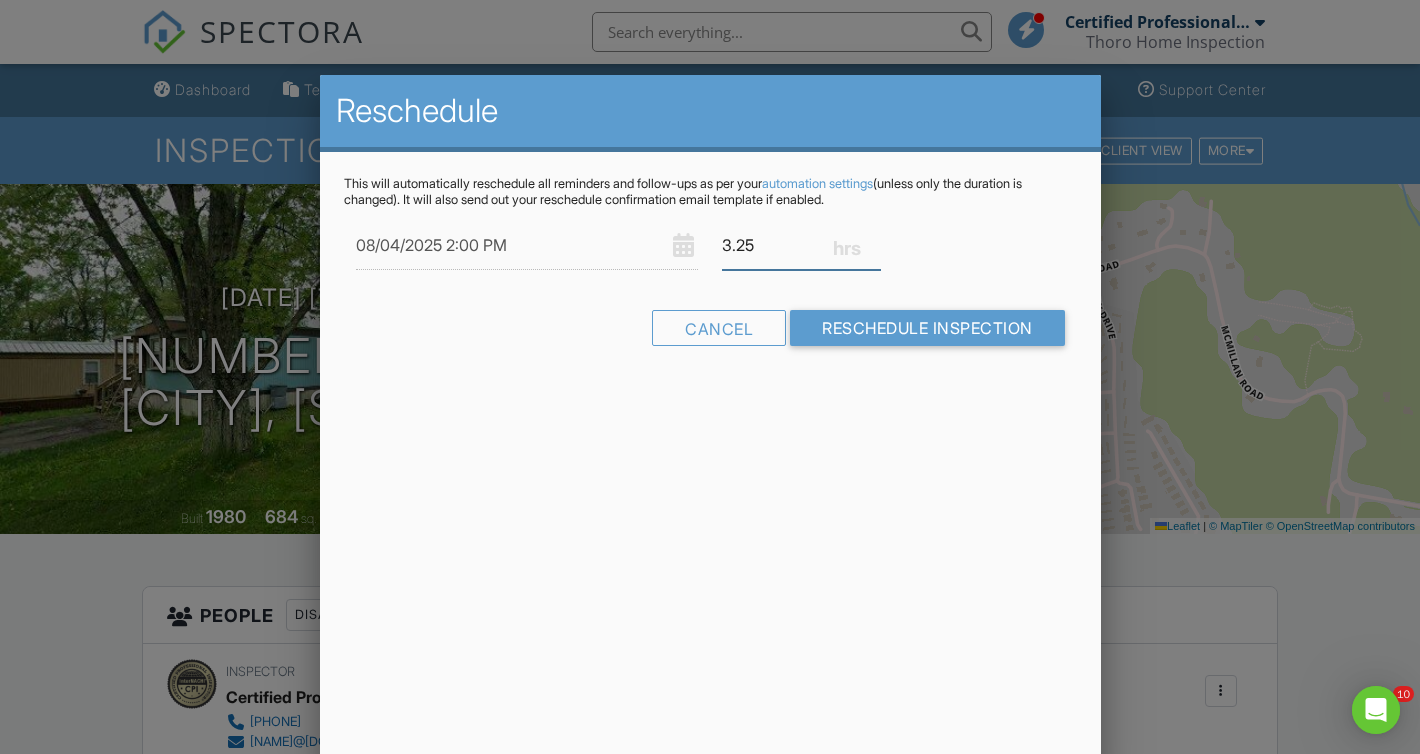 scroll, scrollTop: 0, scrollLeft: 0, axis: both 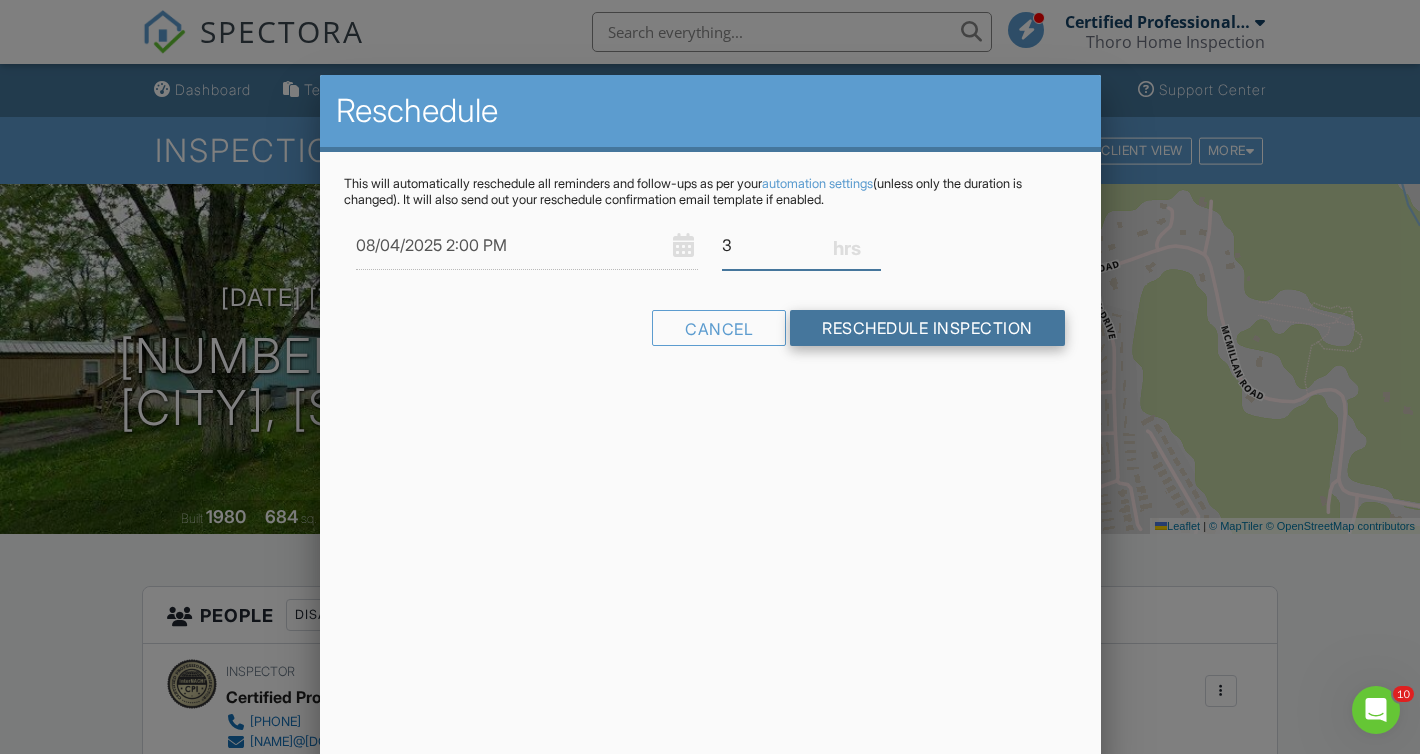 type on "3" 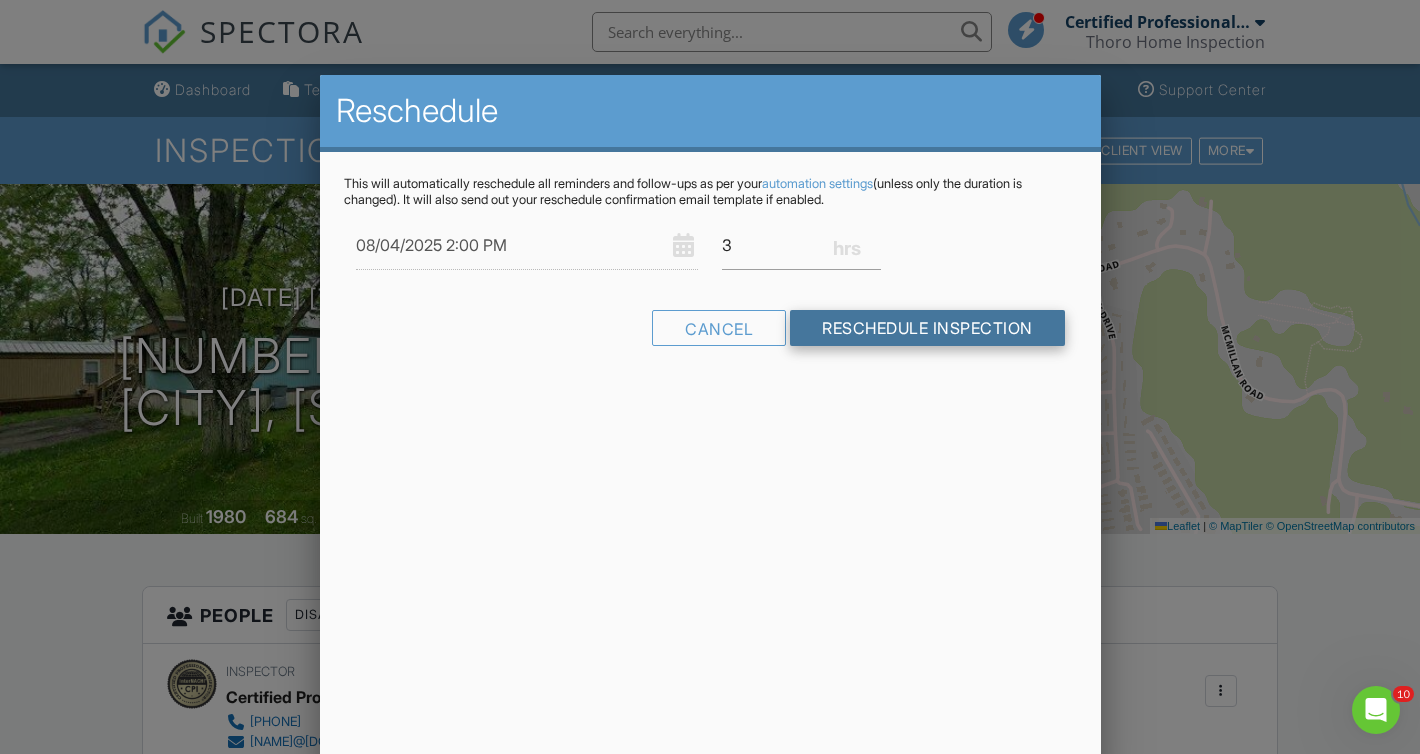 click on "Reschedule Inspection" at bounding box center (927, 328) 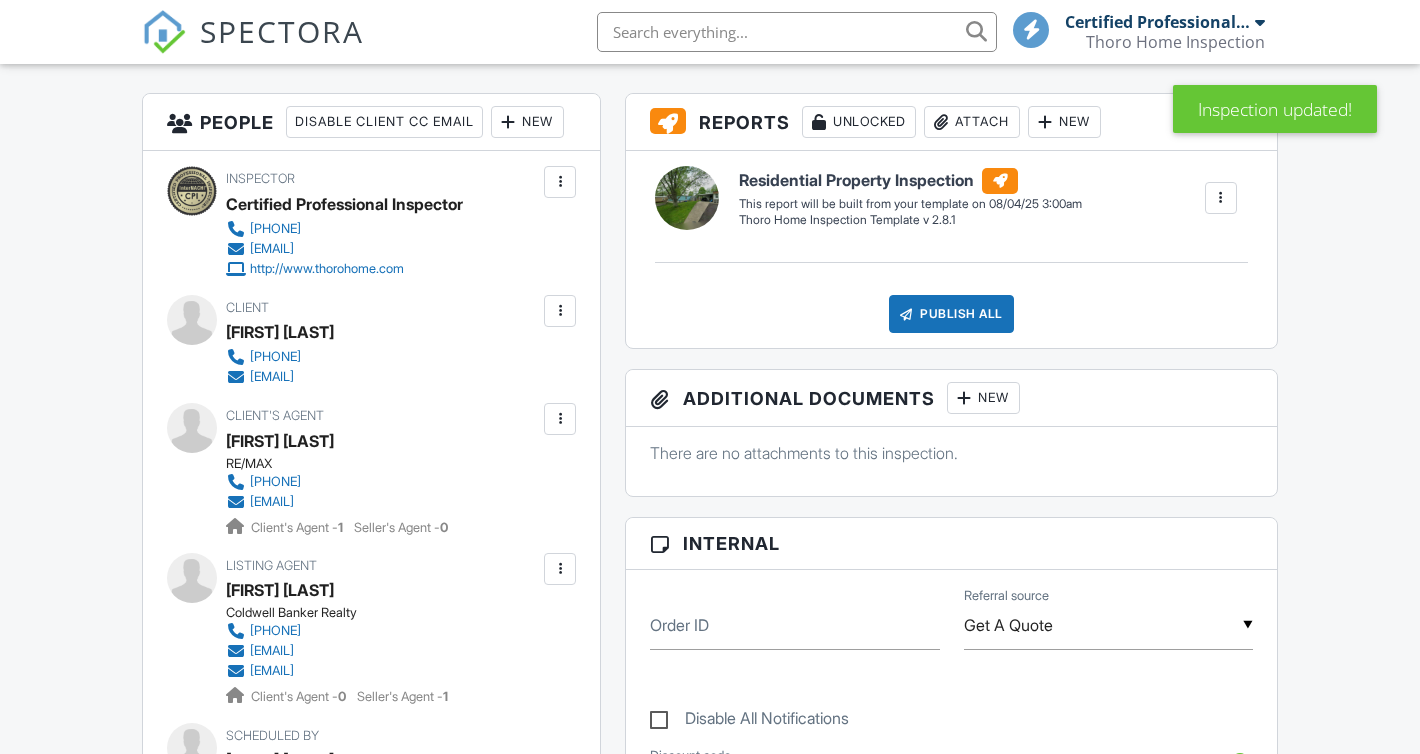 scroll, scrollTop: 552, scrollLeft: 0, axis: vertical 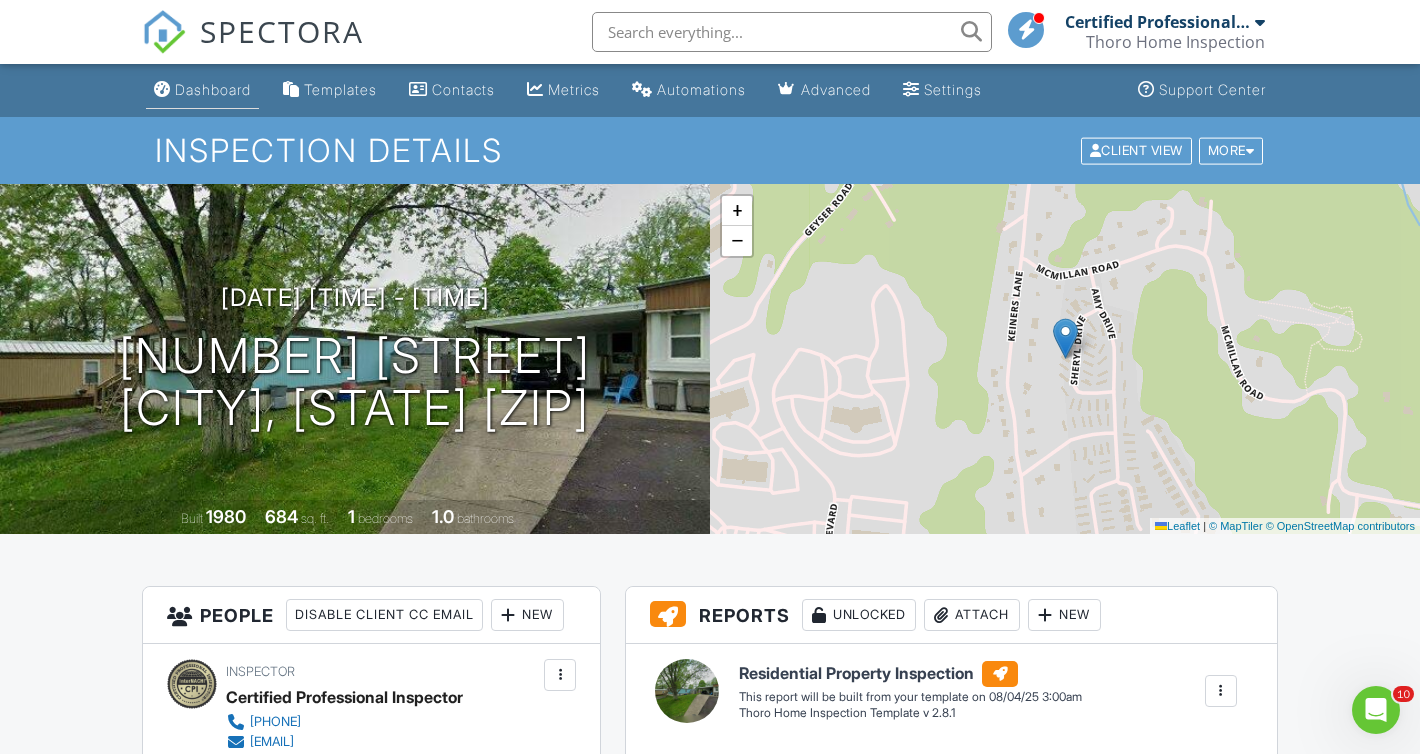 click on "Dashboard" at bounding box center [213, 89] 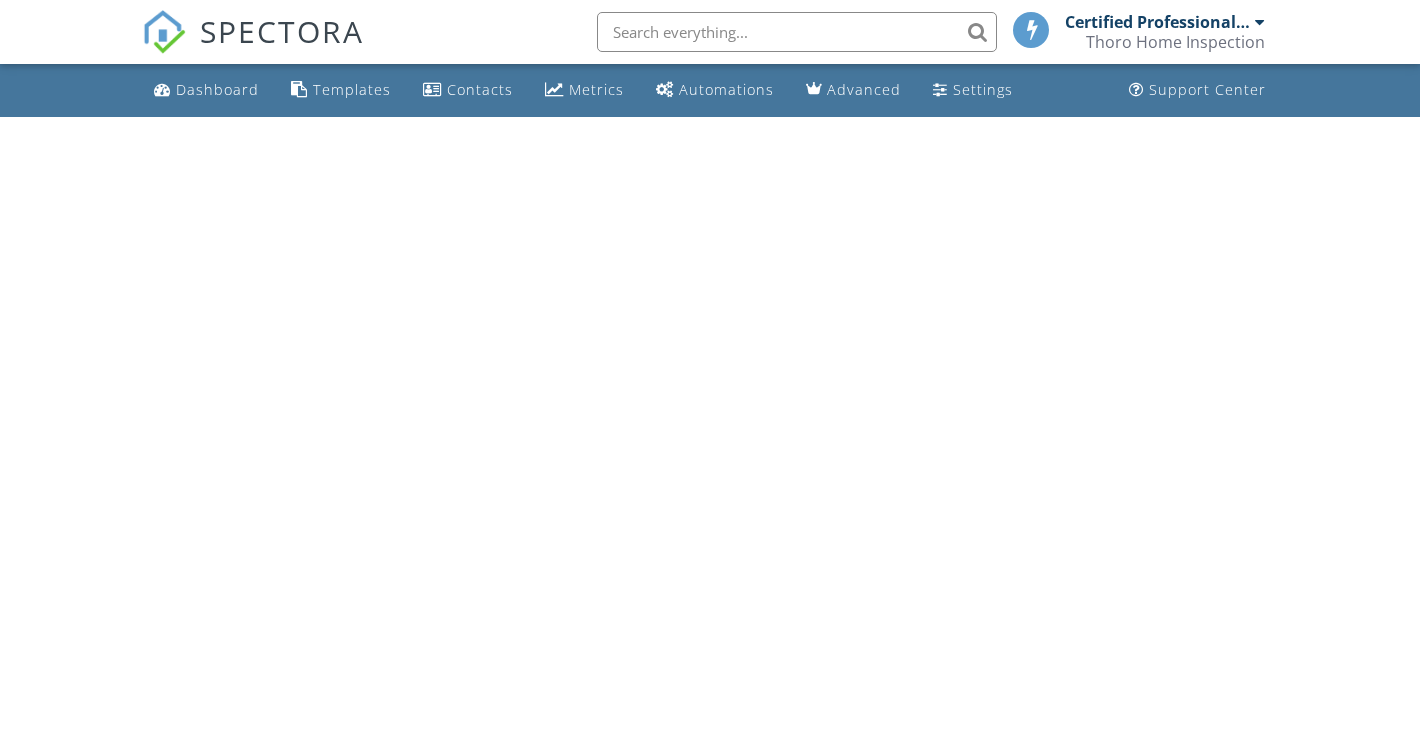 scroll, scrollTop: 0, scrollLeft: 0, axis: both 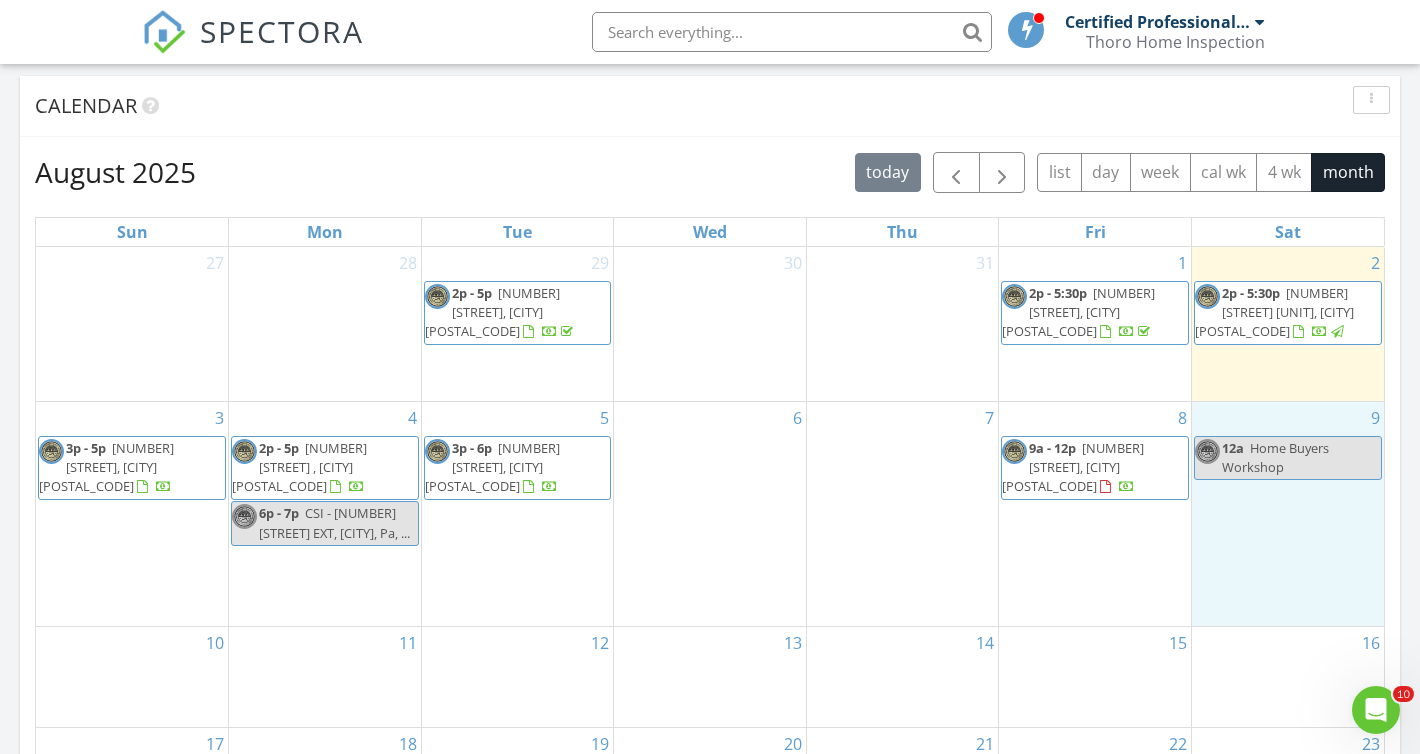 click on "[NUMBER]
12a
Home Buyers Workshop" at bounding box center [1288, 514] 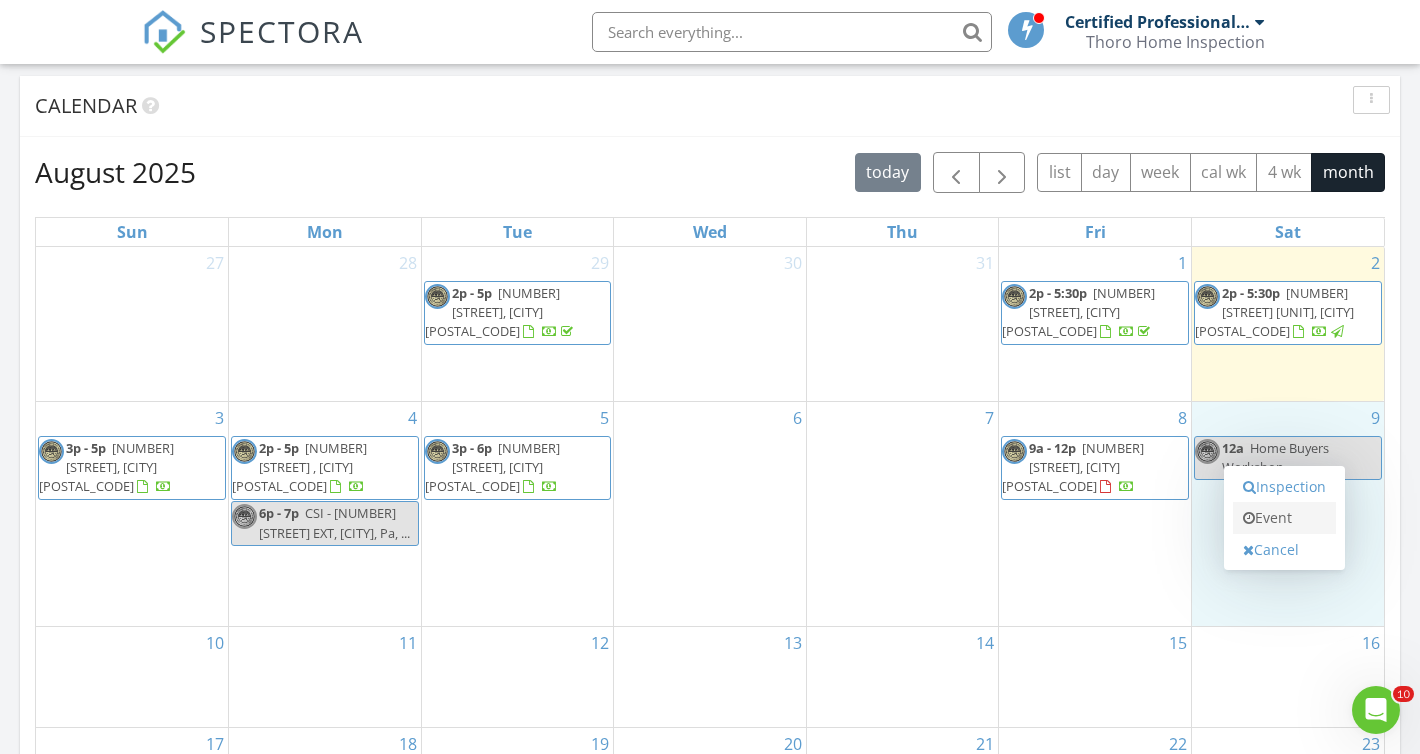 click on "Event" at bounding box center (1284, 518) 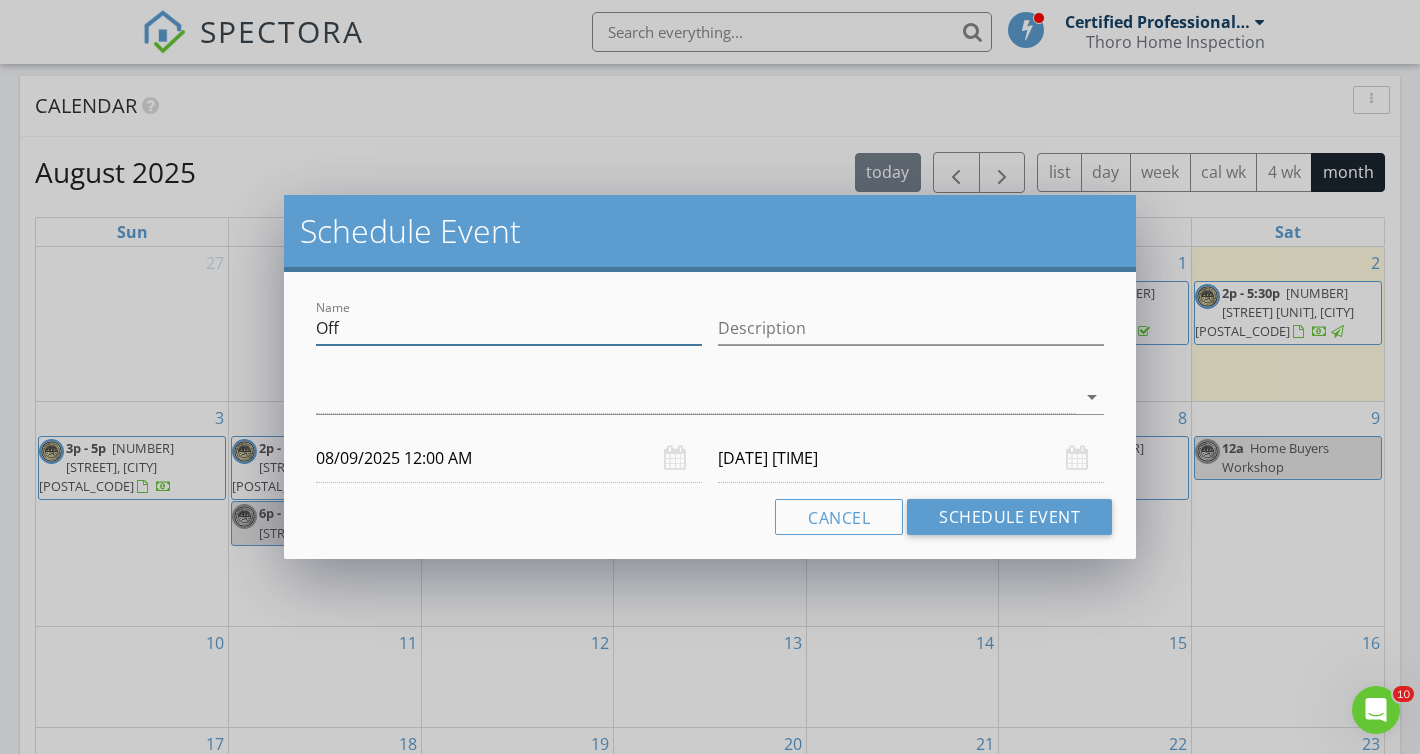 click on "Off" at bounding box center [509, 328] 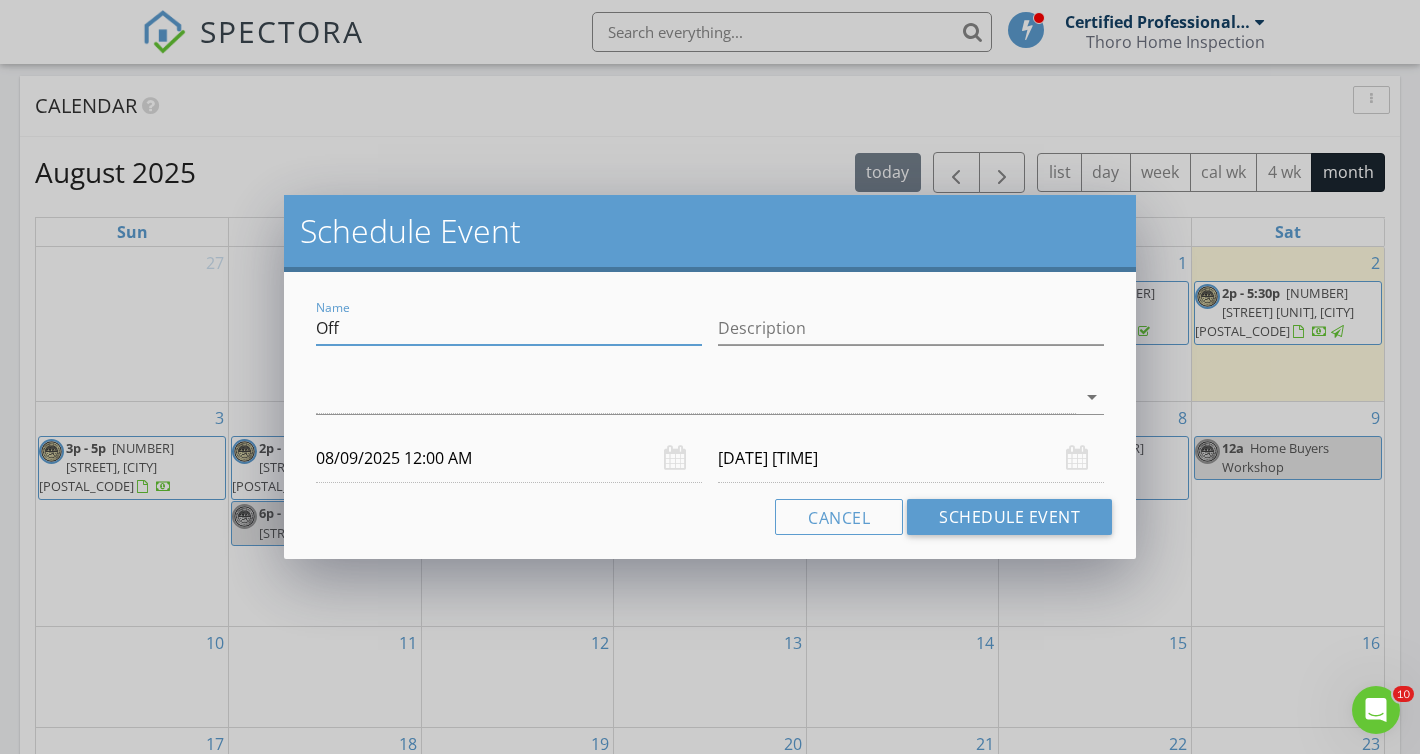 click on "Off" at bounding box center (509, 328) 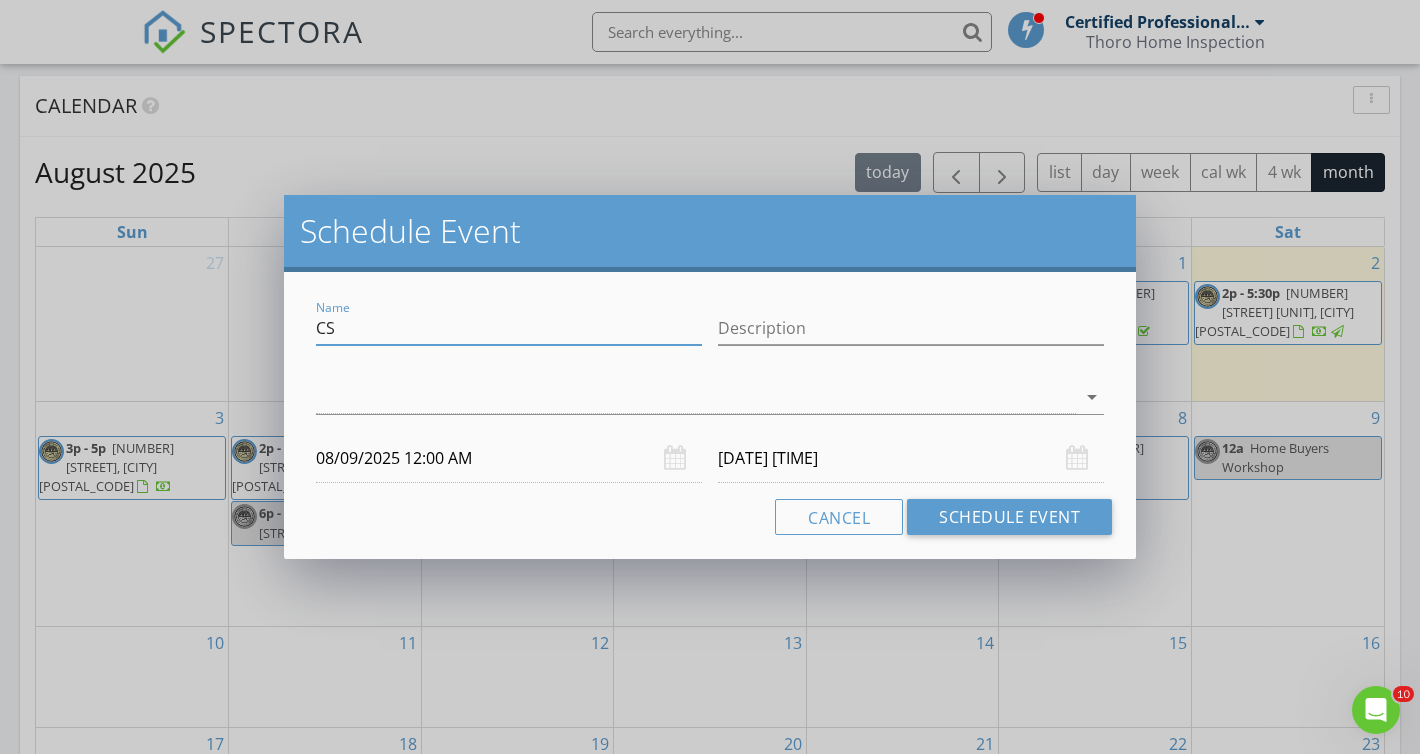 type on "C" 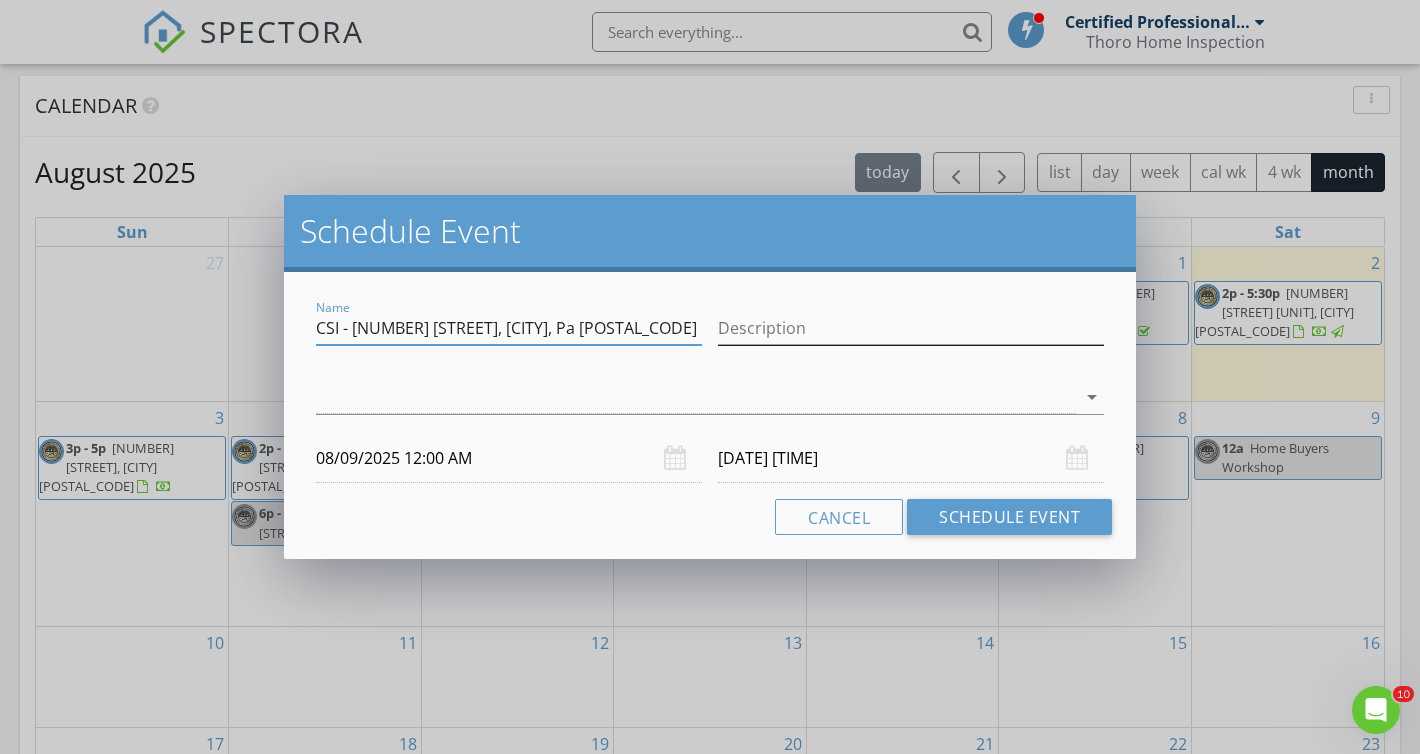 type on "CSI - [NUMBER] [STREET], [CITY], Pa [POSTAL_CODE]" 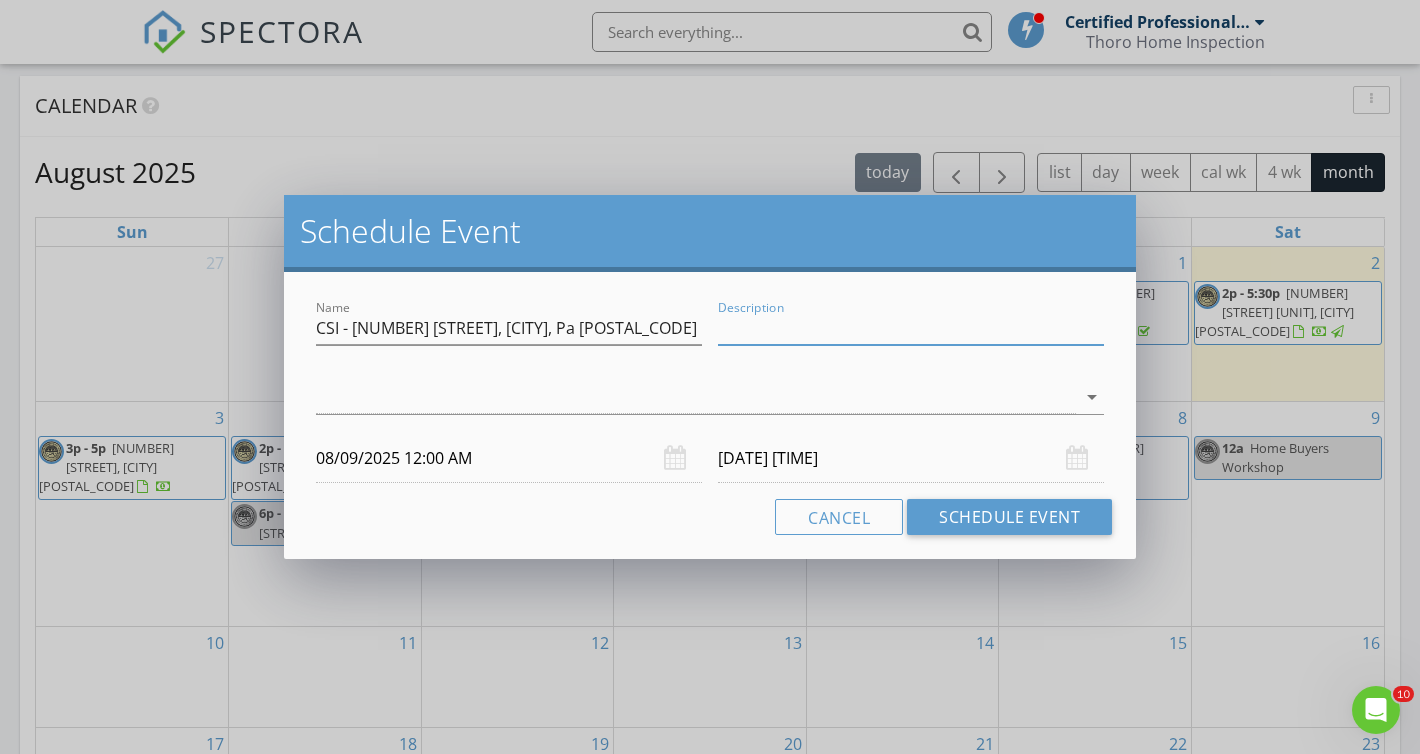 click on "Description" at bounding box center (911, 328) 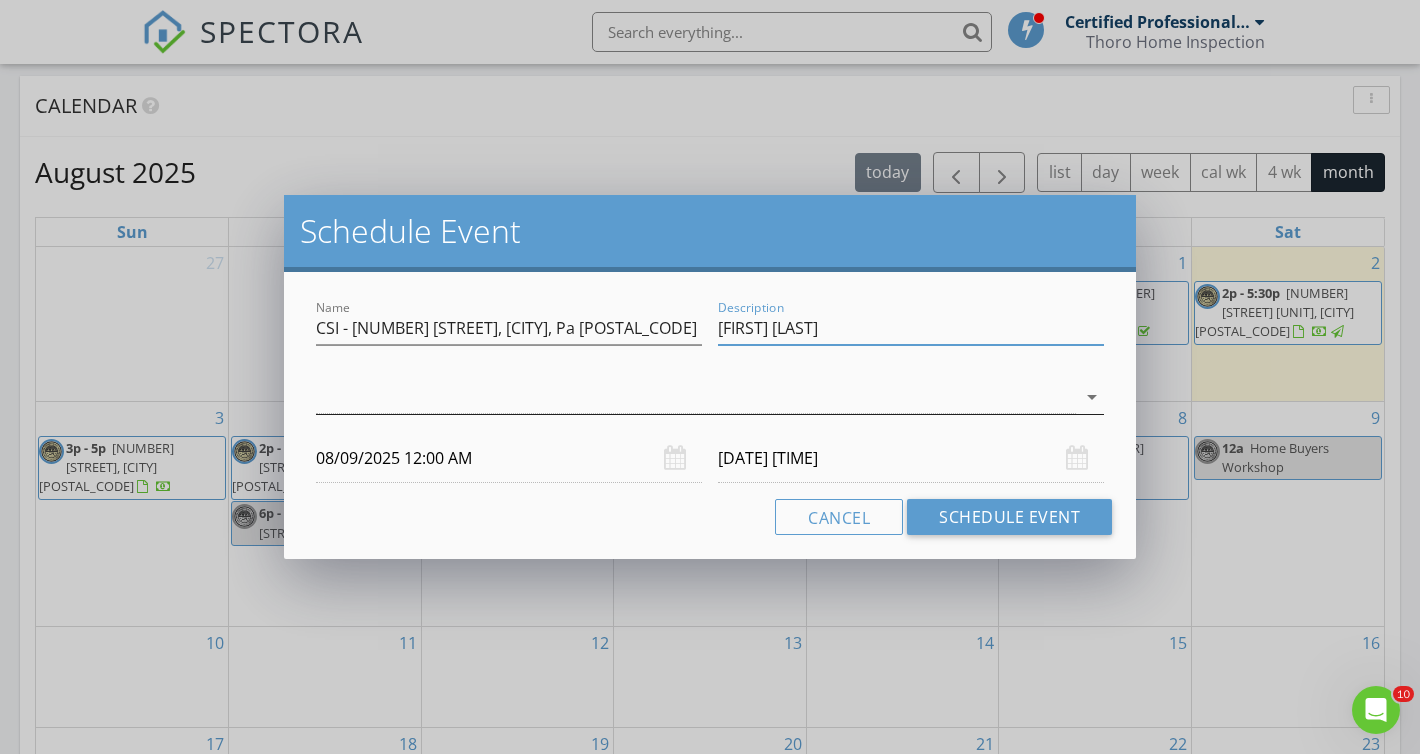 type on "[FIRST] [LAST]" 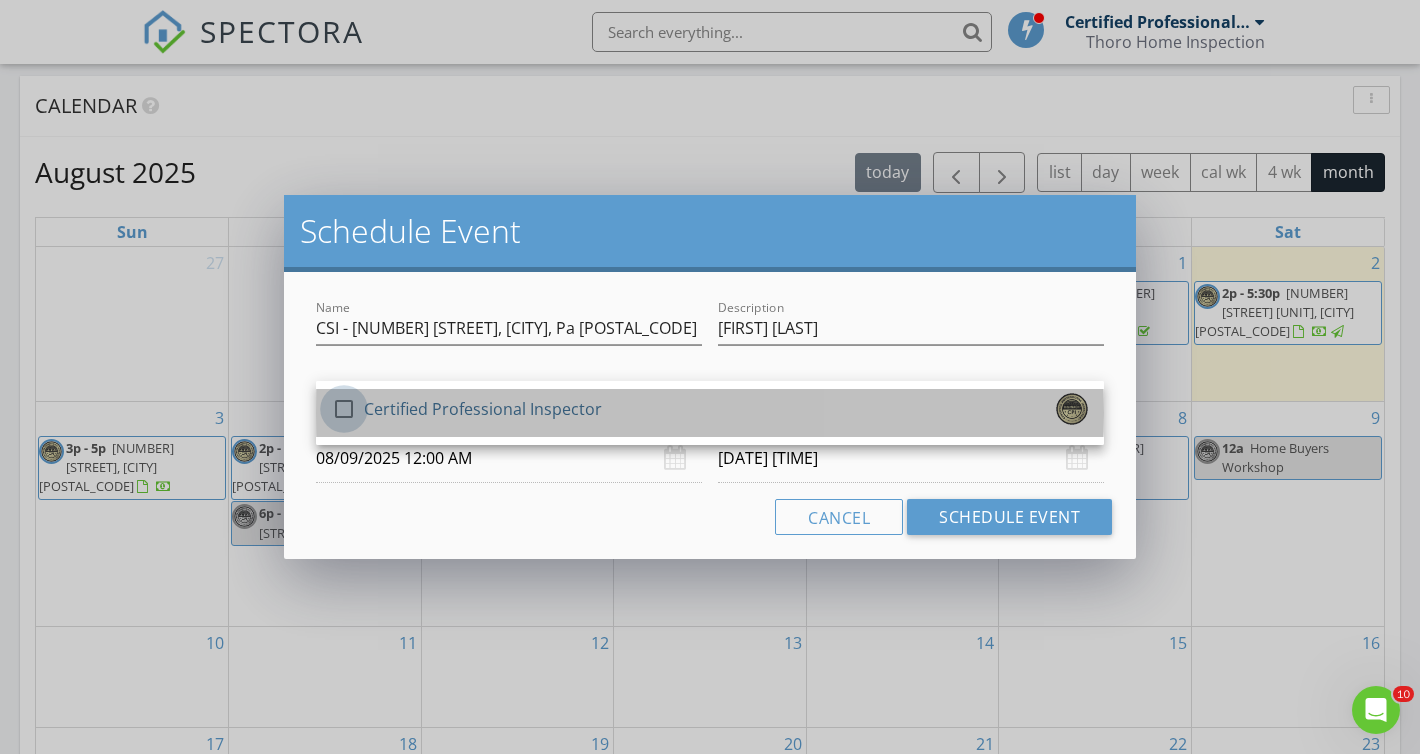 click at bounding box center [344, 409] 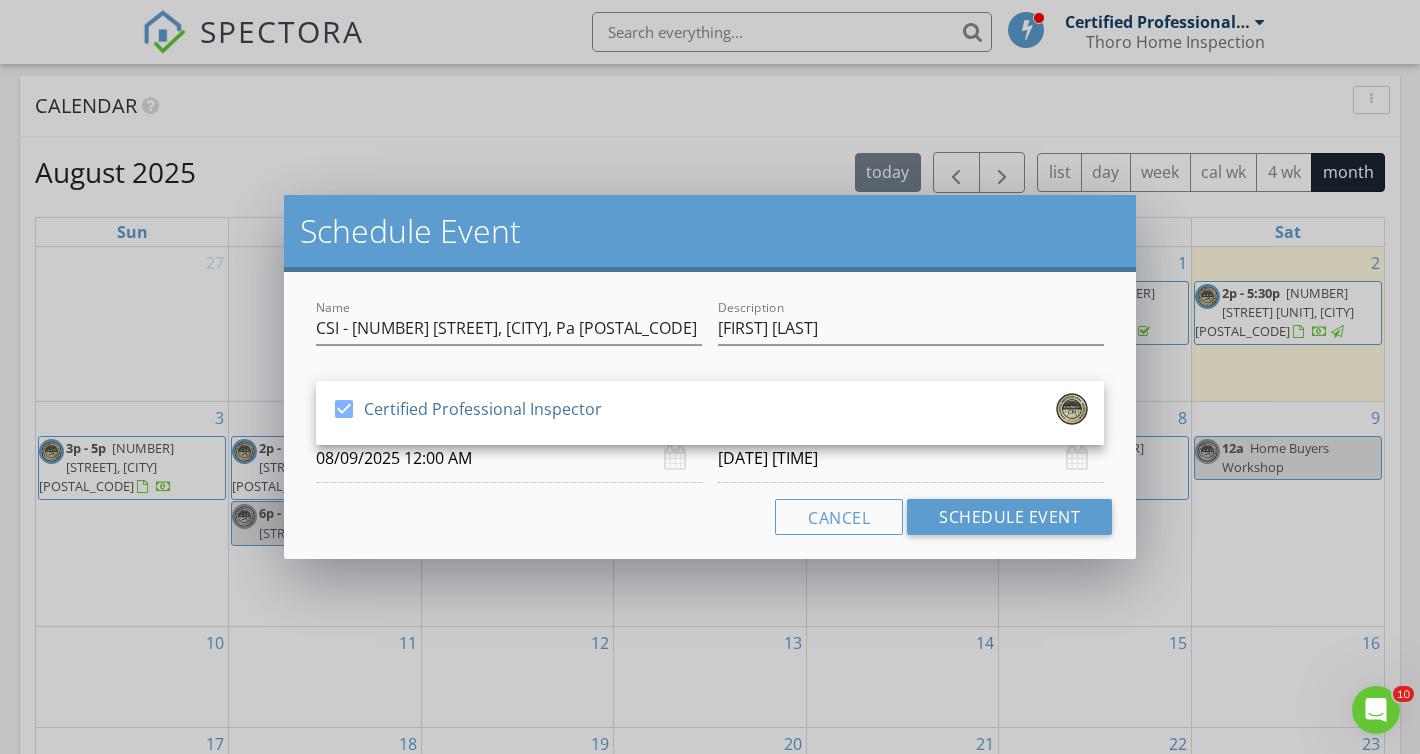 click on "08/09/2025 12:00 AM" at bounding box center (509, 458) 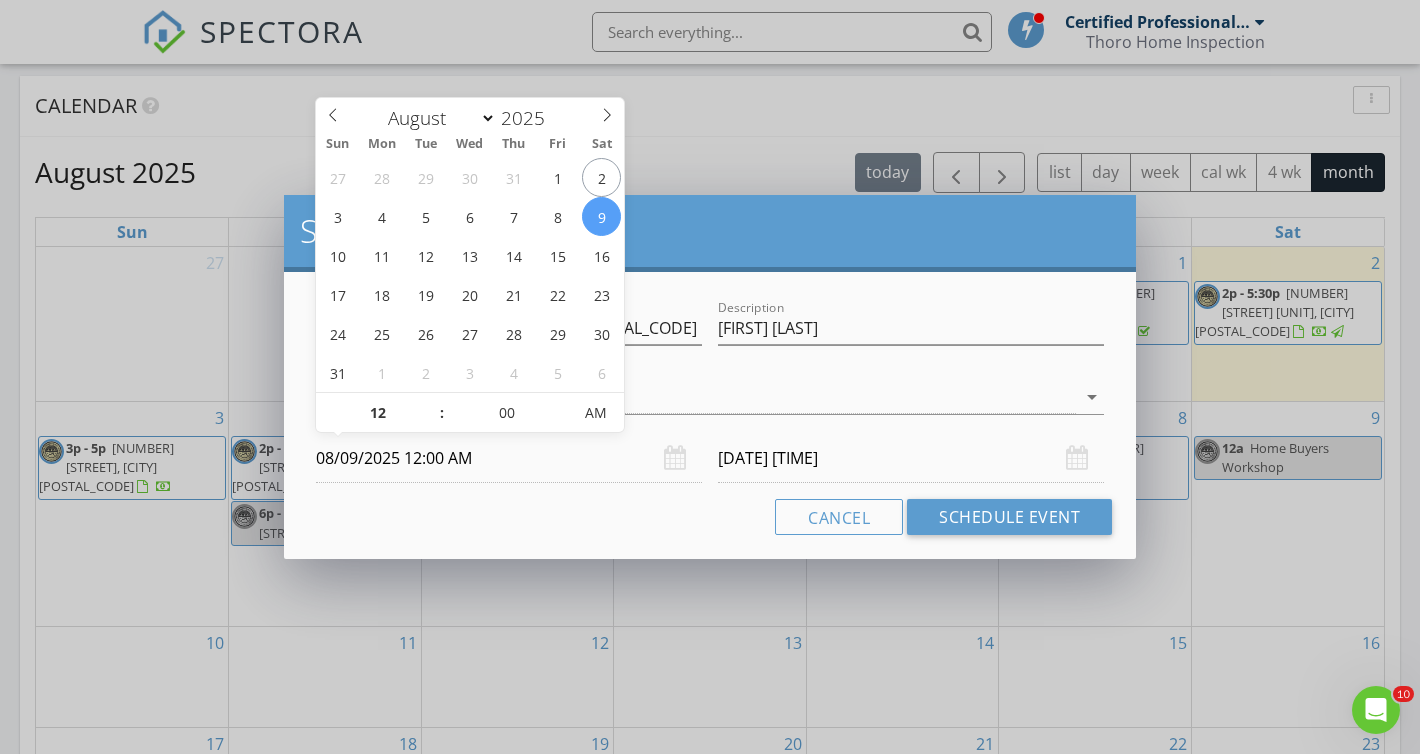 click on "08/09/2025 12:00 AM" at bounding box center [509, 458] 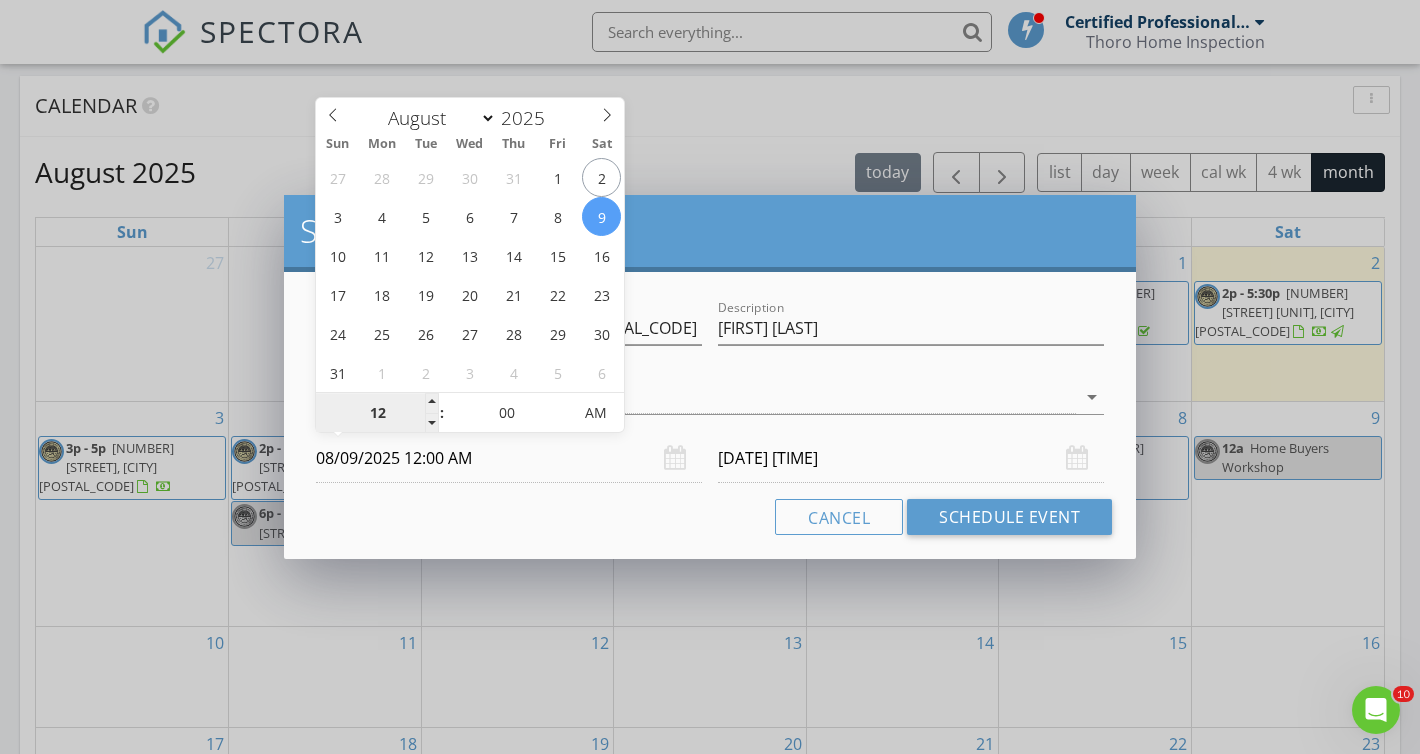 click on "12" at bounding box center (377, 414) 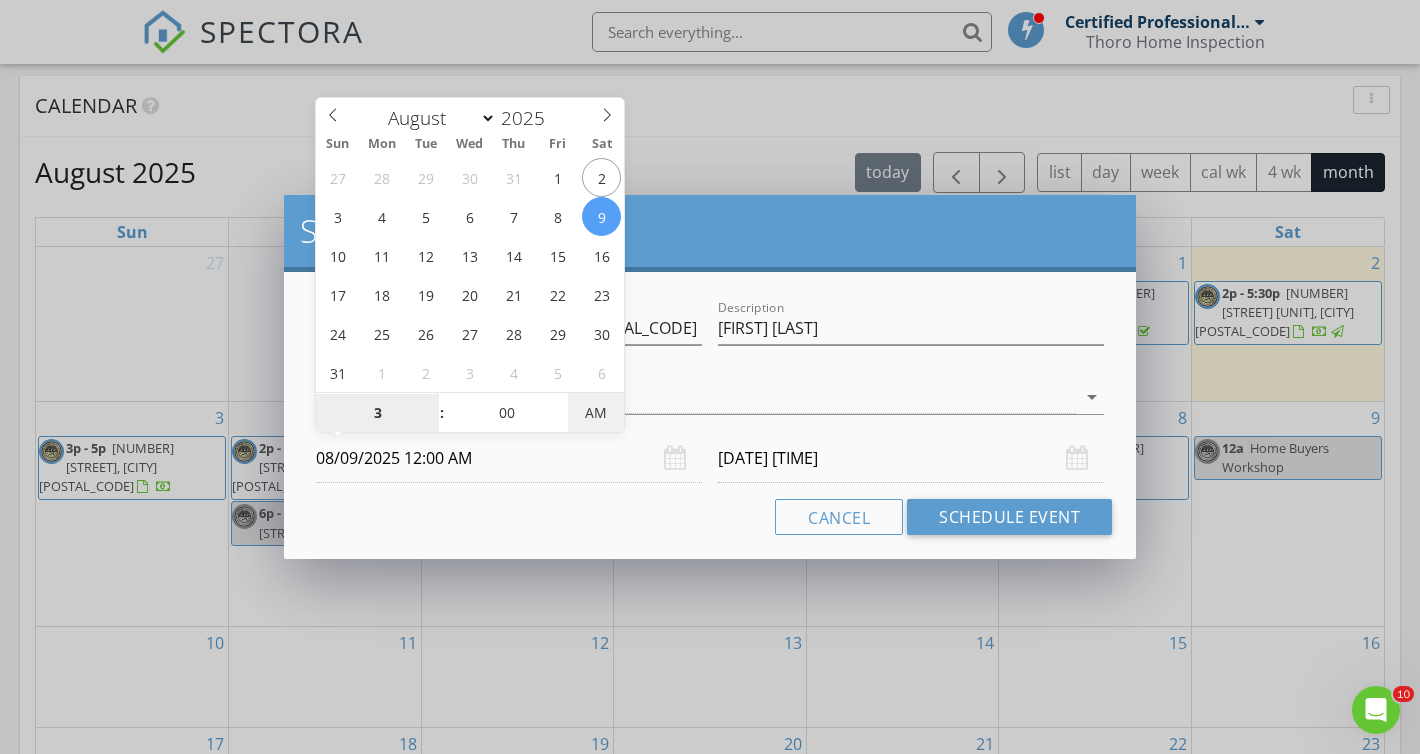 type on "03" 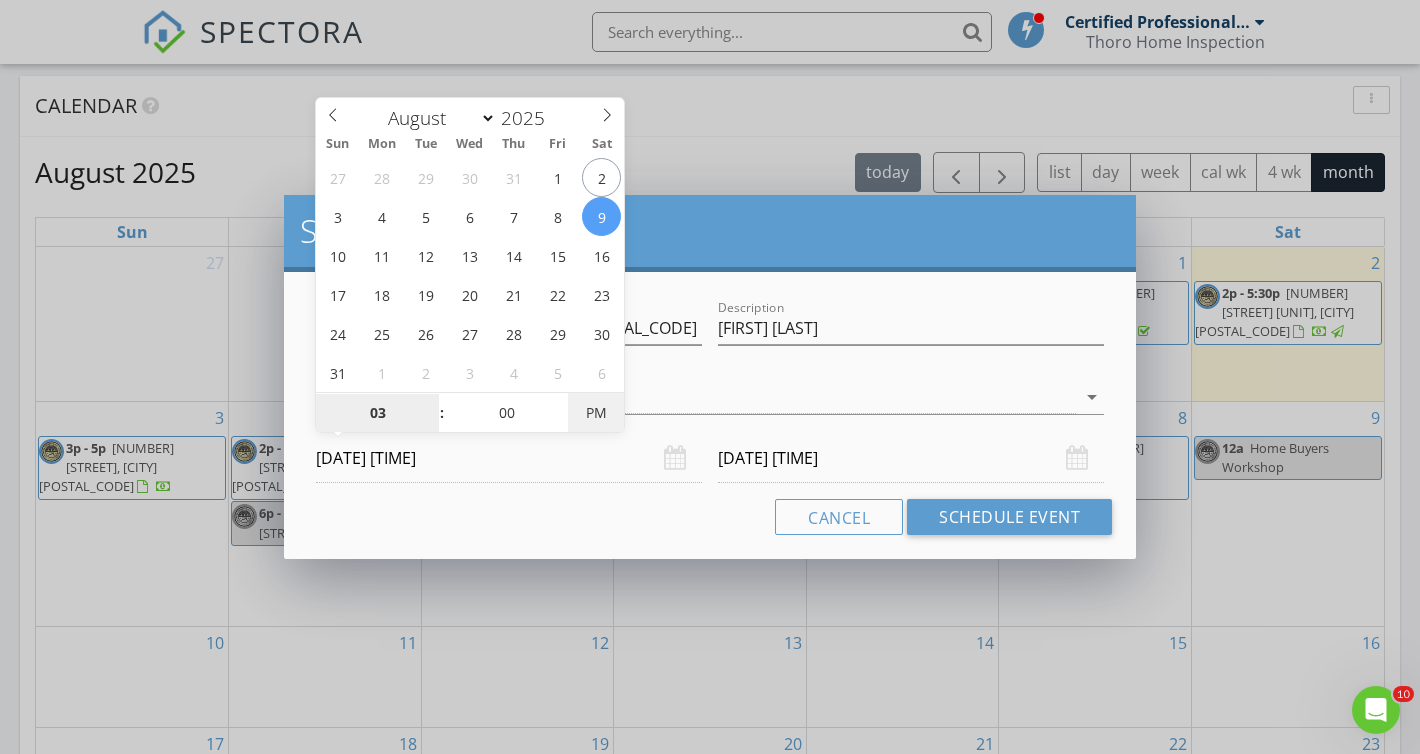 click on "PM" at bounding box center [595, 413] 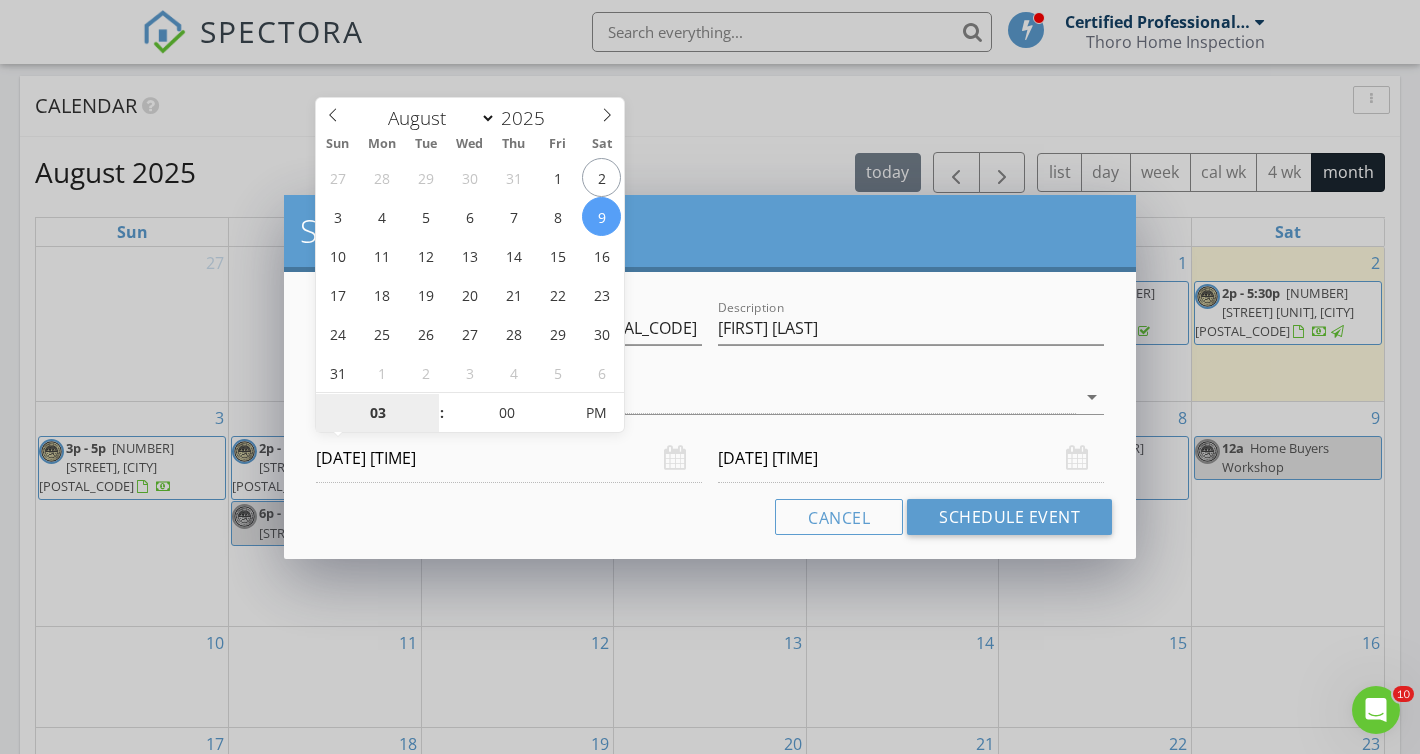 type on "03" 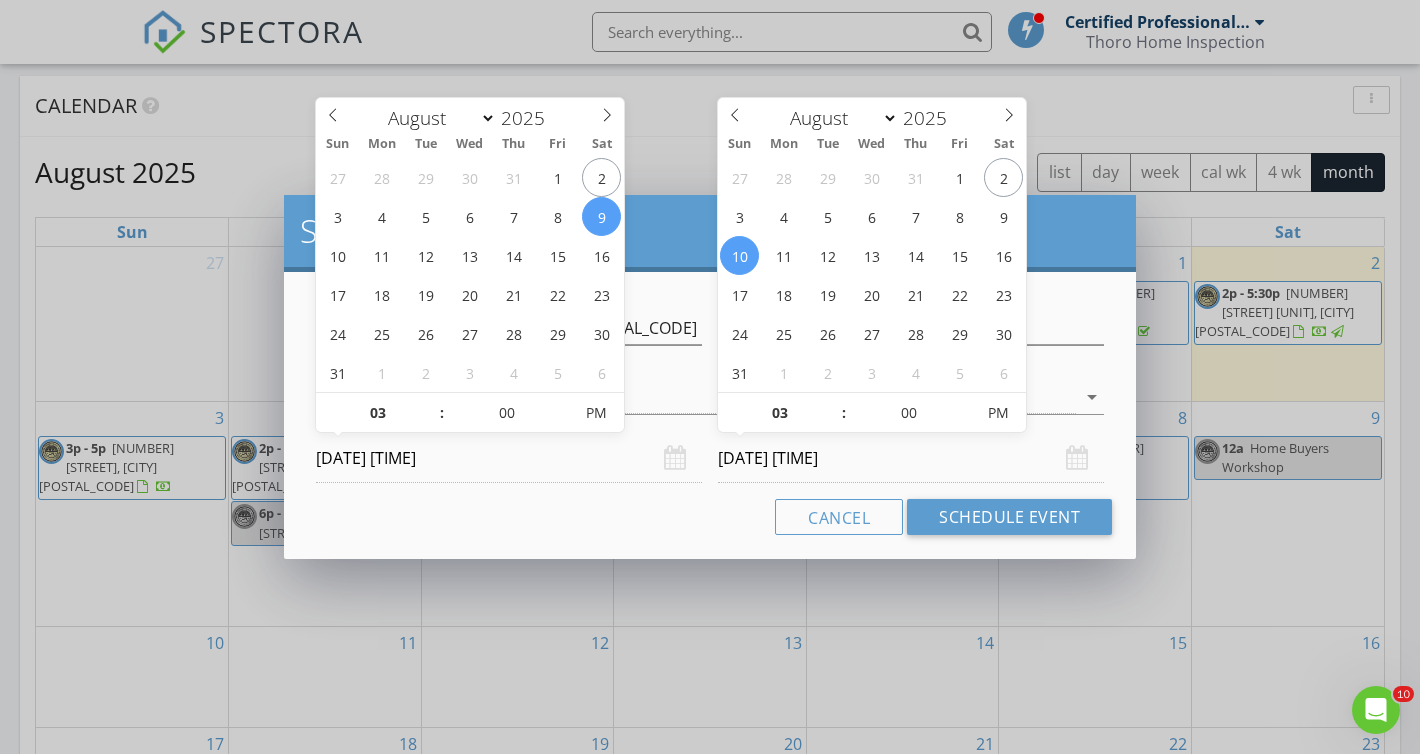 click on "[DATE] [TIME]" at bounding box center (911, 458) 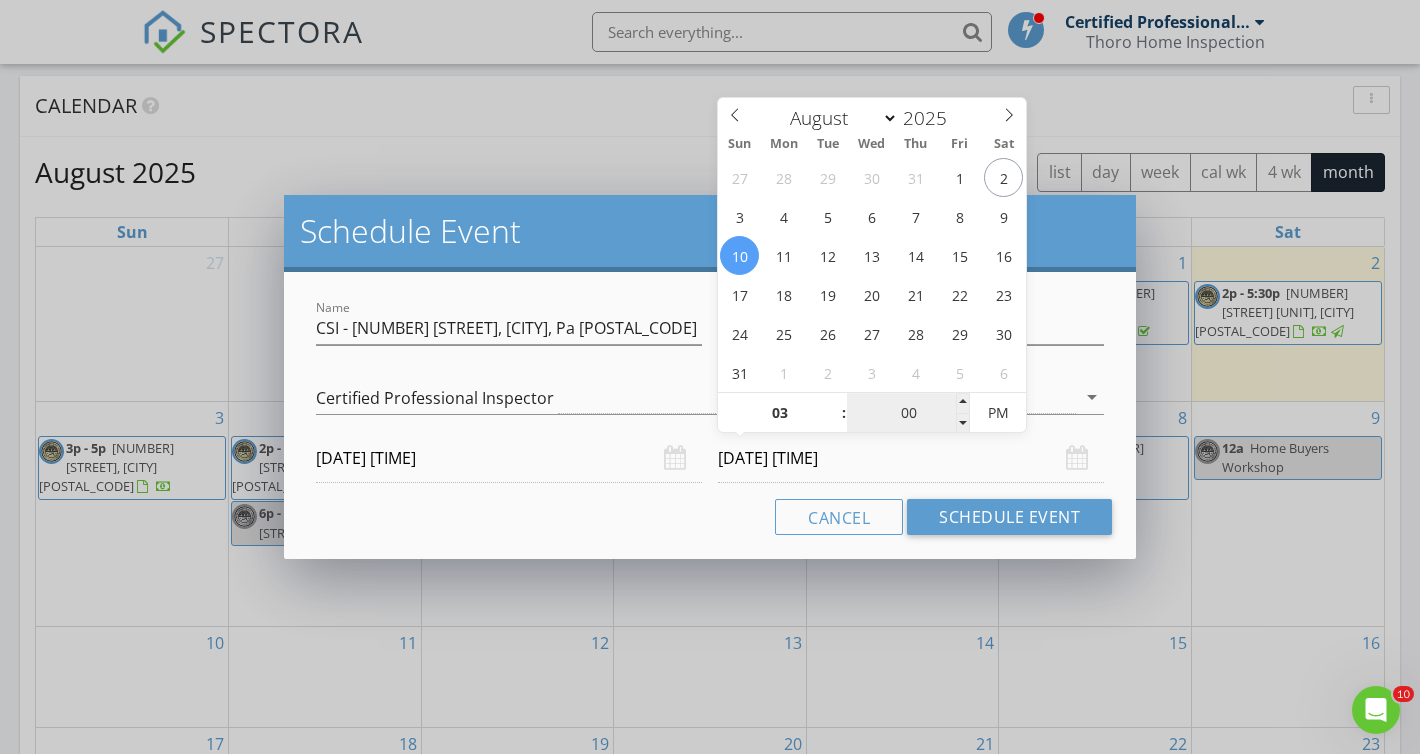 click on "00" at bounding box center [908, 414] 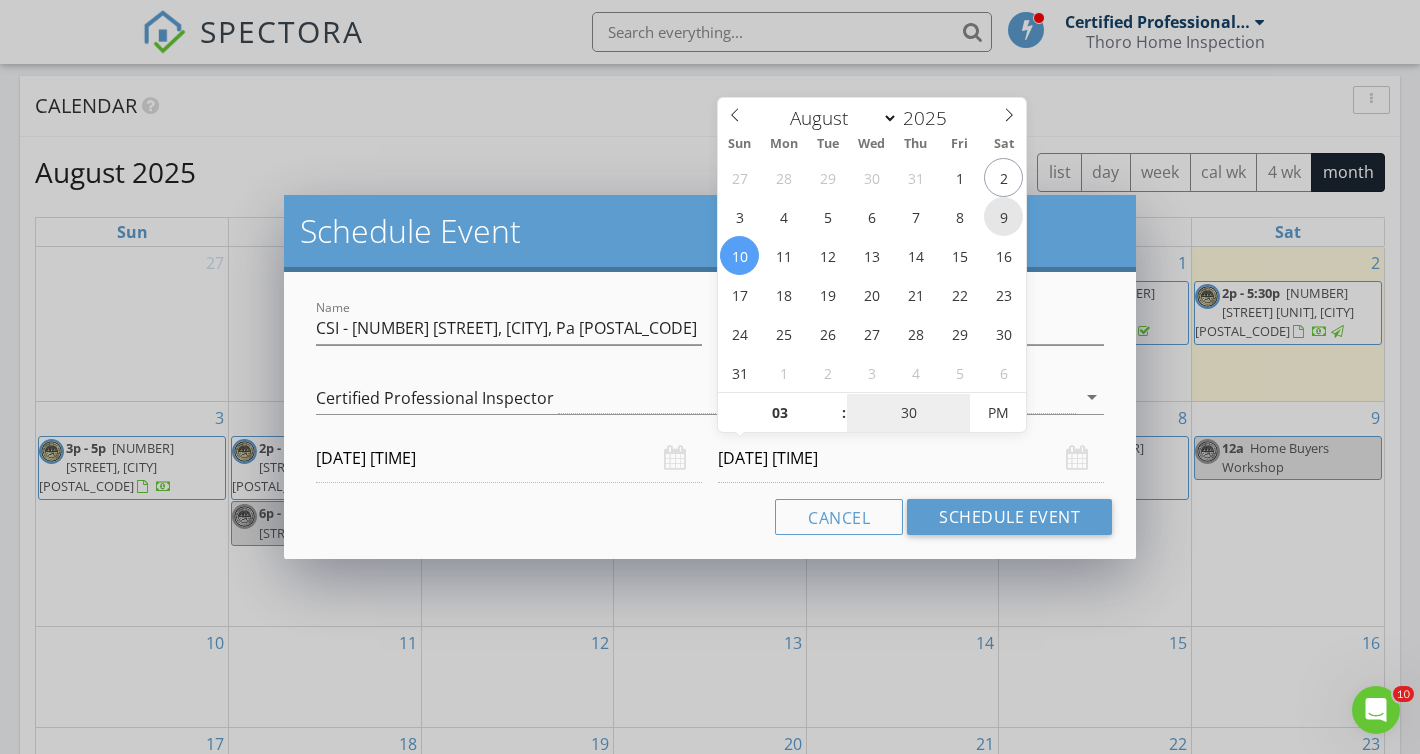 type on "30" 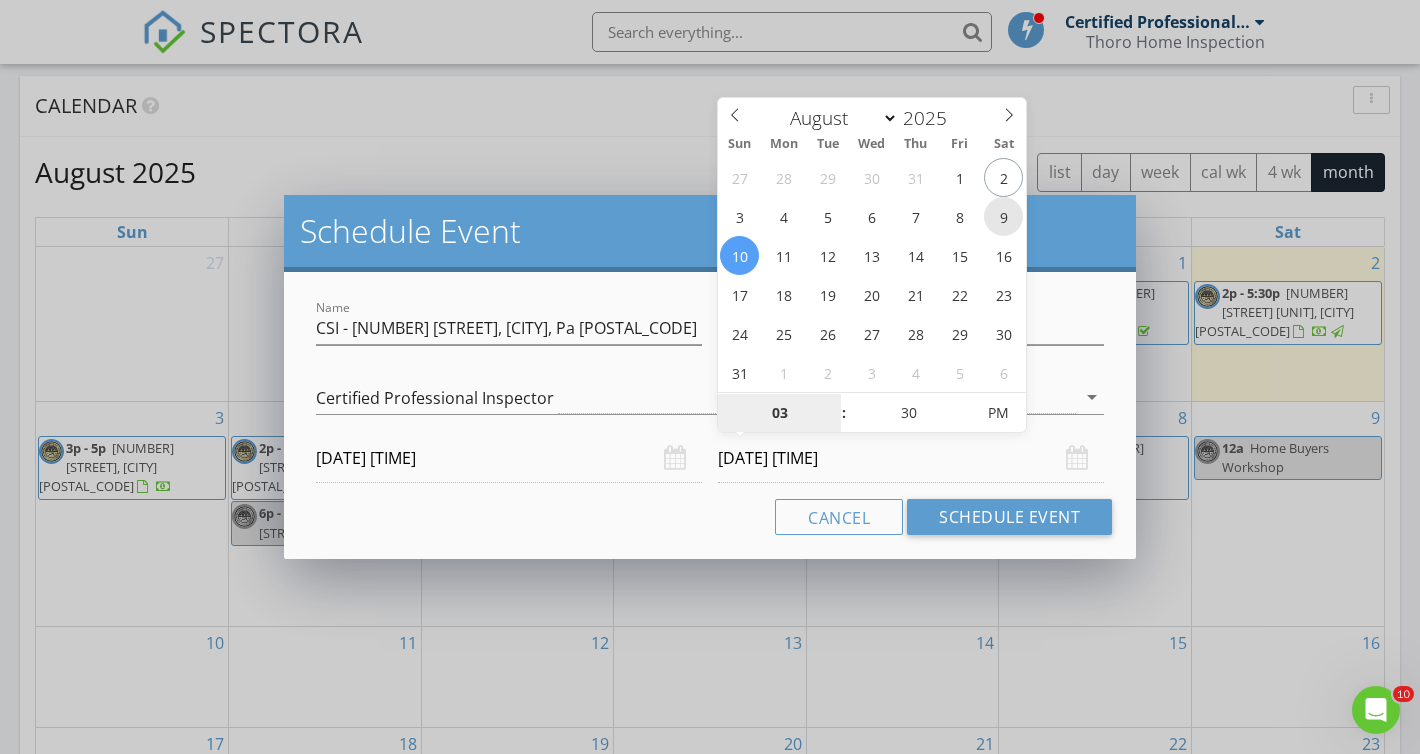 type on "[DATE] [TIME]" 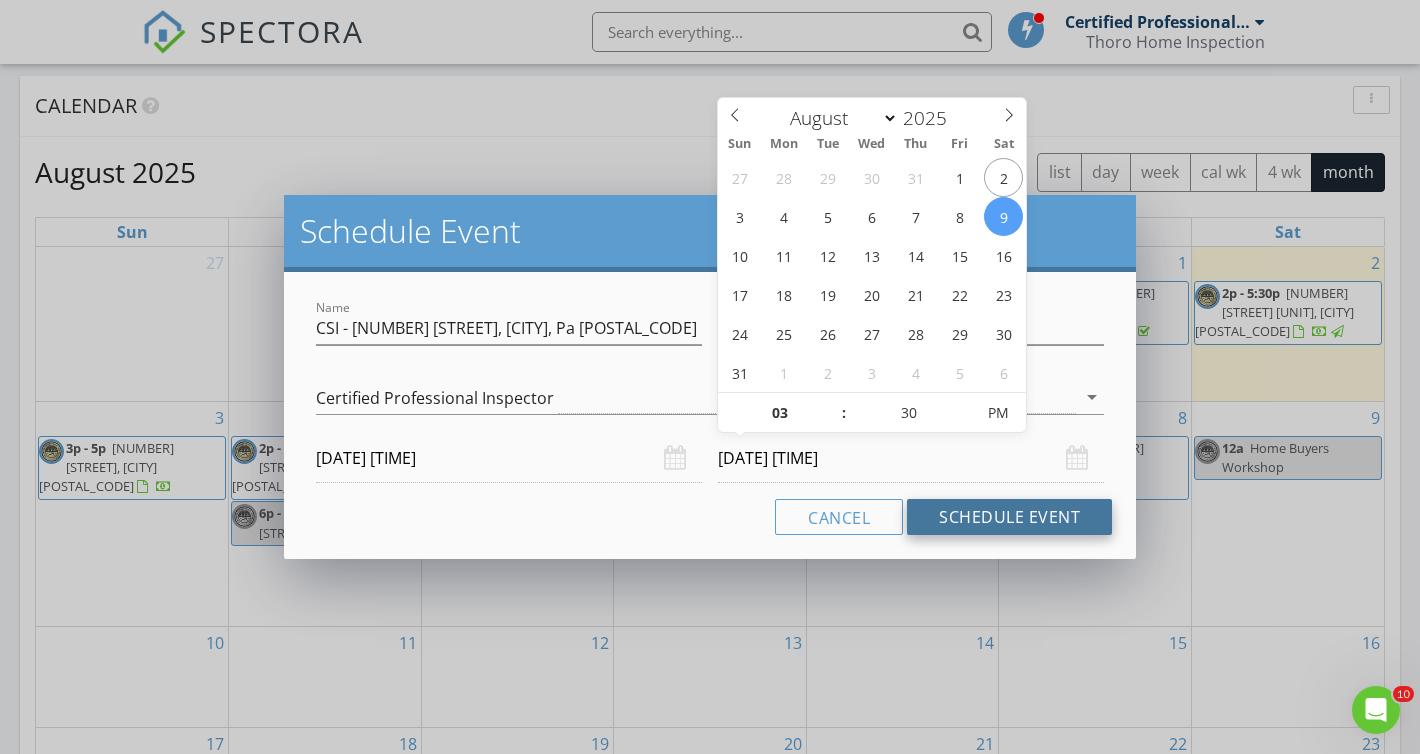 click on "Schedule Event" at bounding box center [1009, 517] 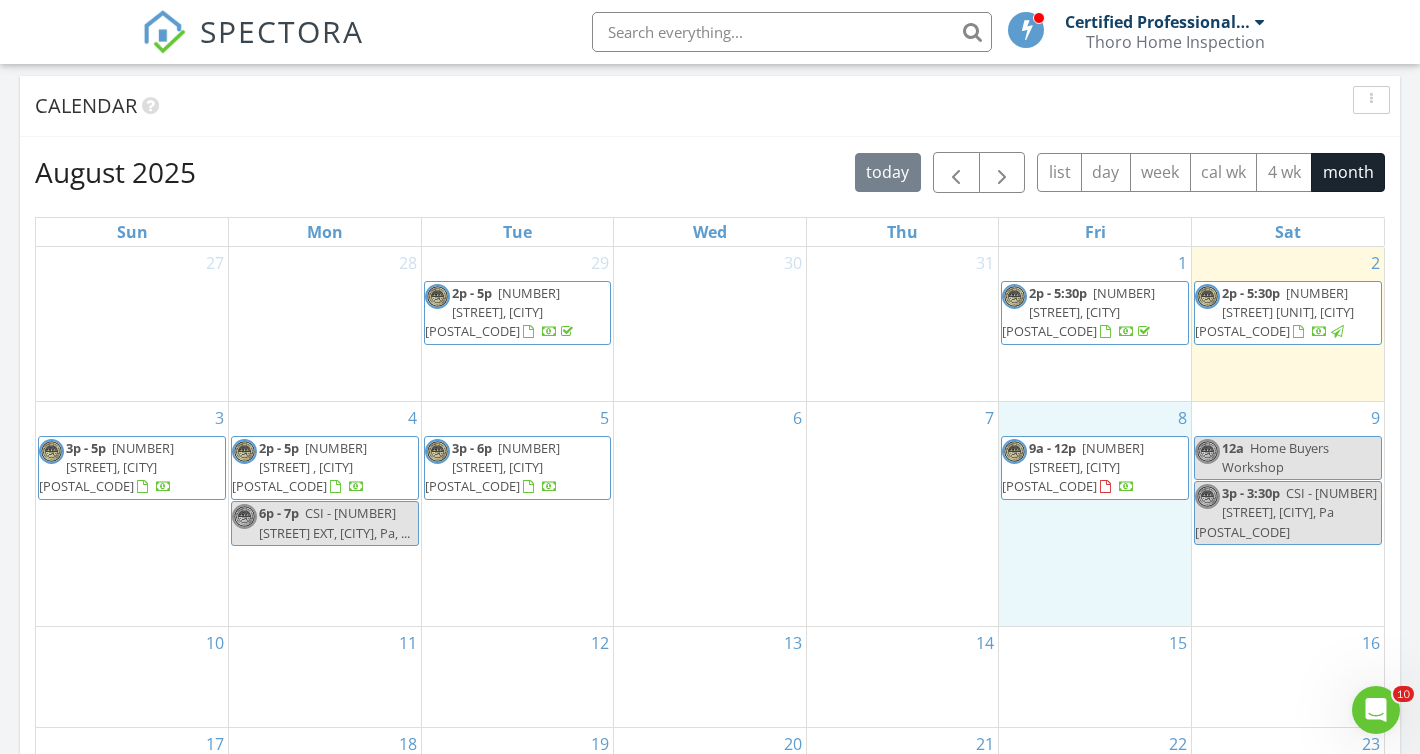 click on "[NUMBER]
9a - 12p
[NUMBER] [STREET], [CITY] [POSTAL_CODE]" at bounding box center (1095, 514) 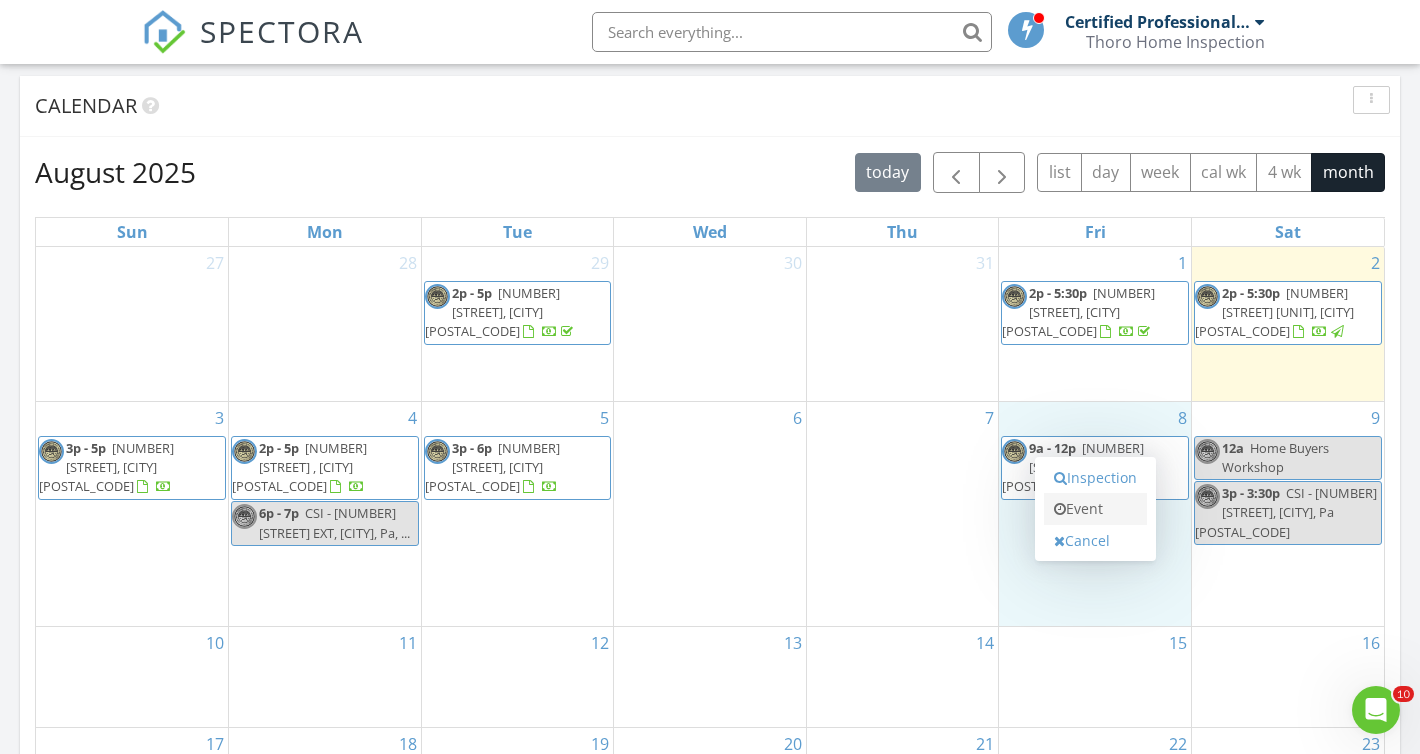 click on "Event" at bounding box center [1095, 509] 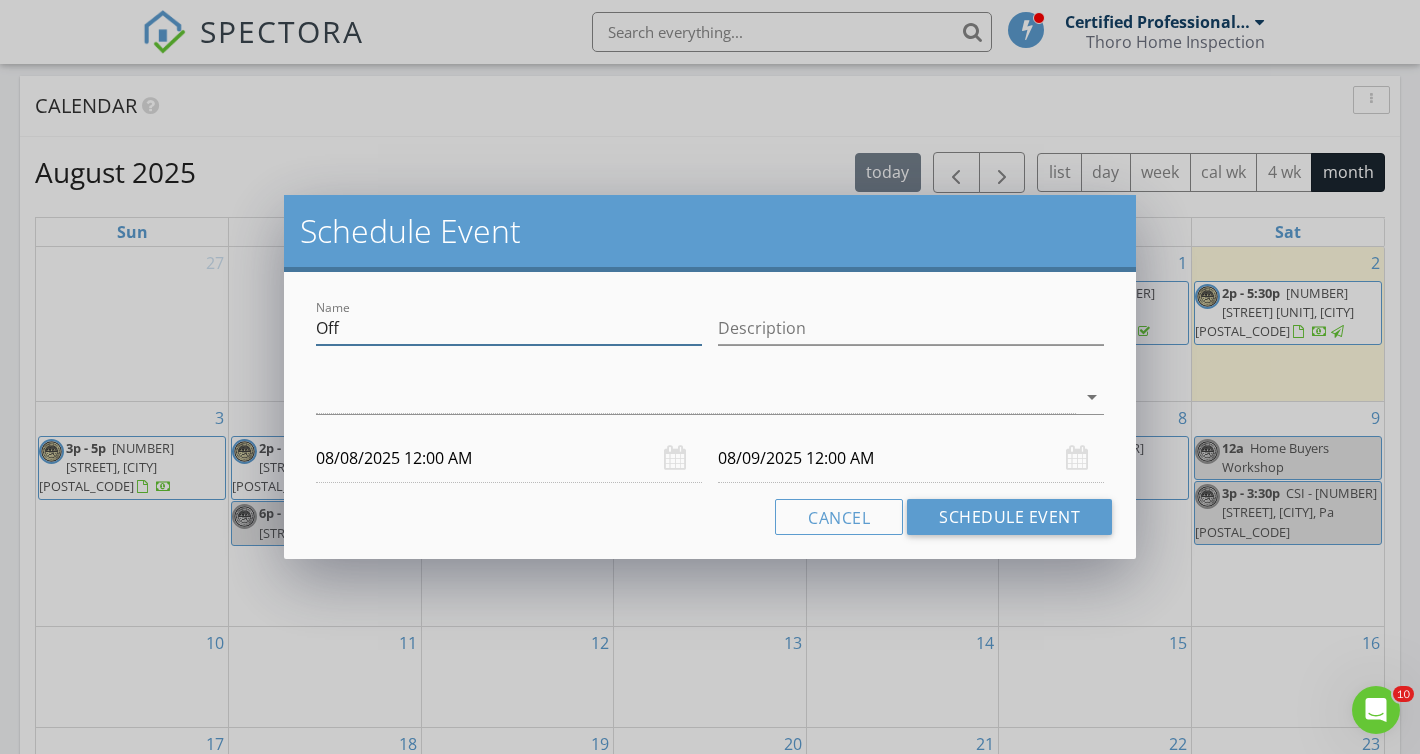 click on "Off" at bounding box center [509, 328] 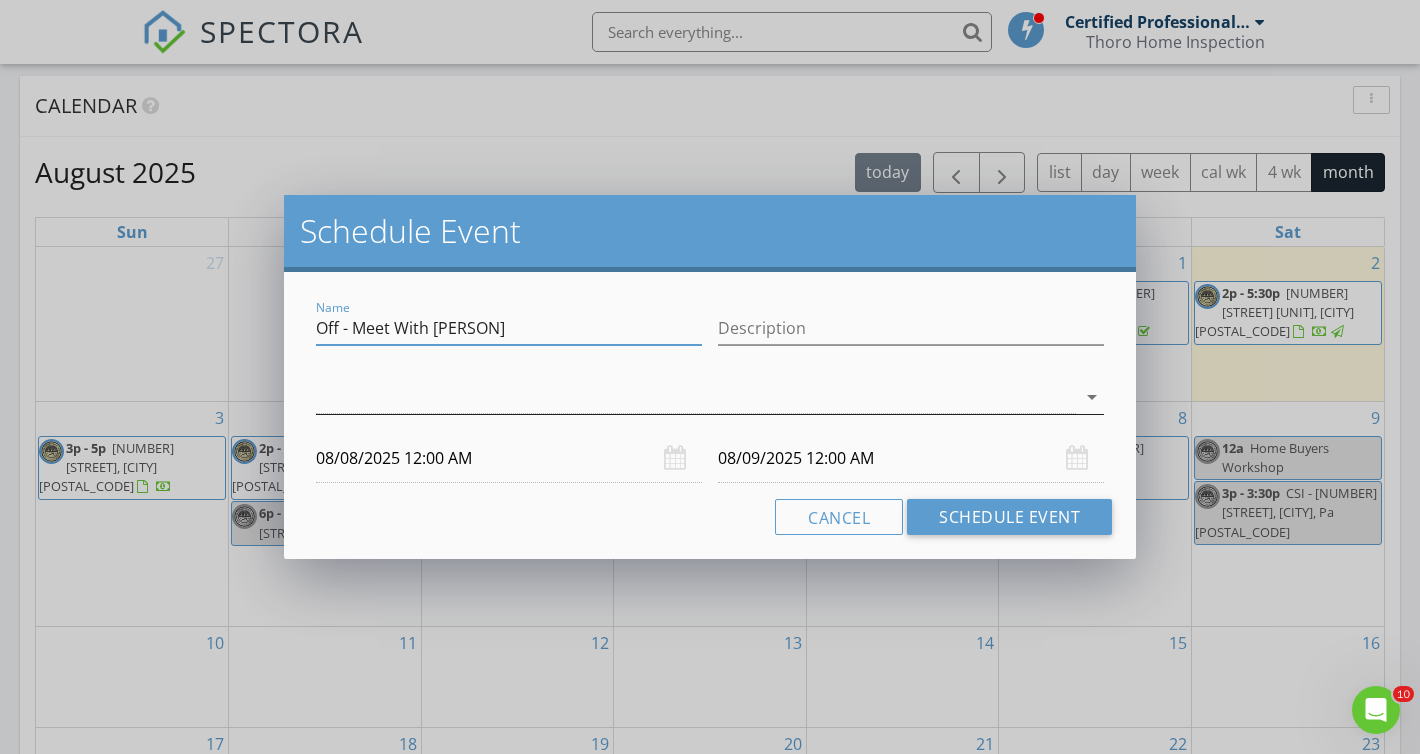 type on "Off - Meet With [PERSON]" 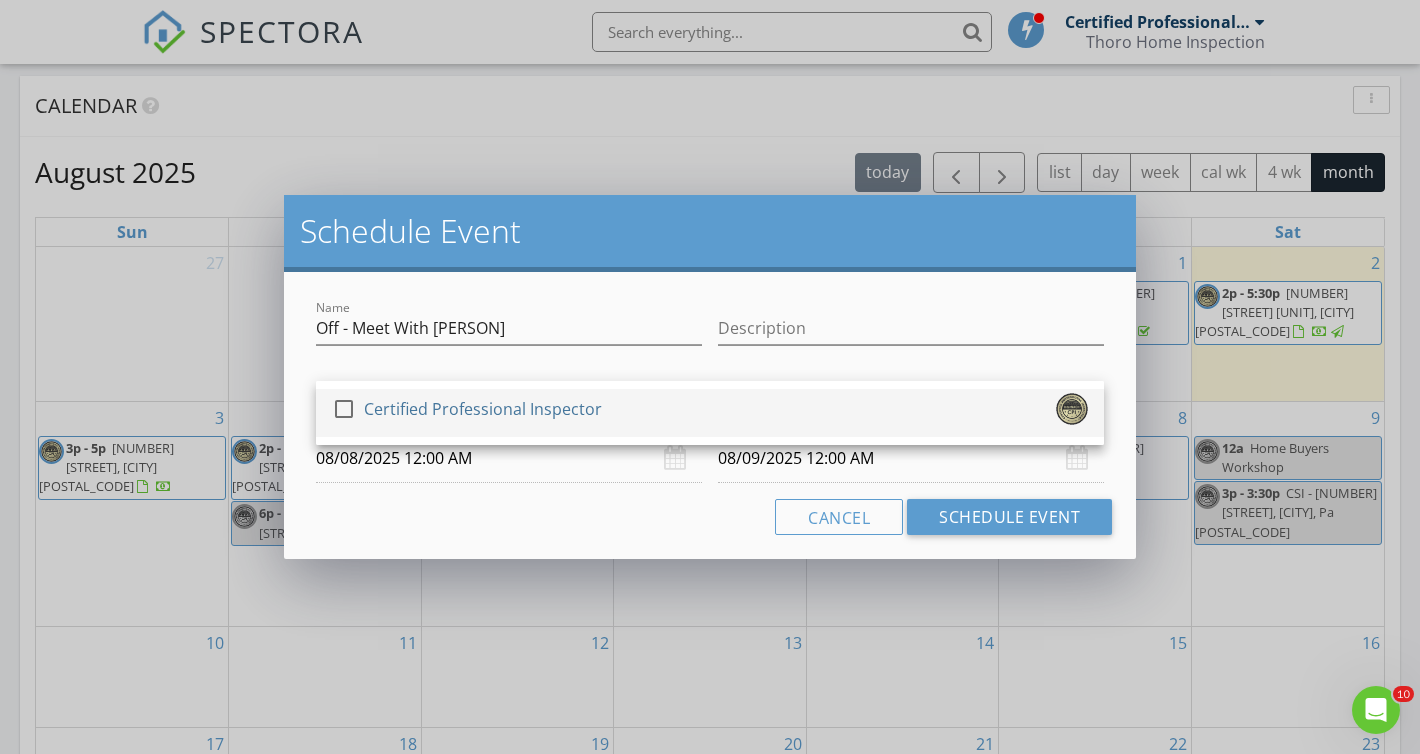 click at bounding box center [344, 409] 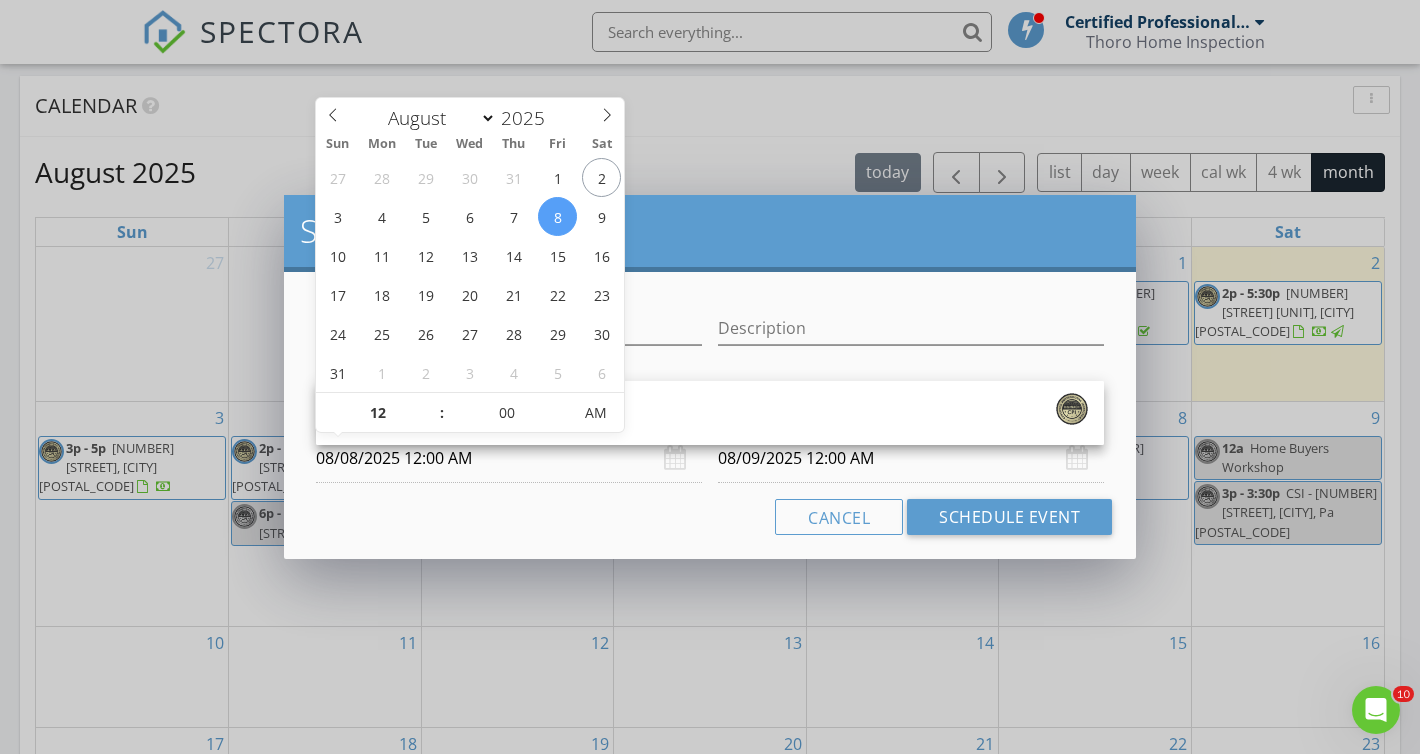 click on "08/08/2025 12:00 AM" at bounding box center (509, 458) 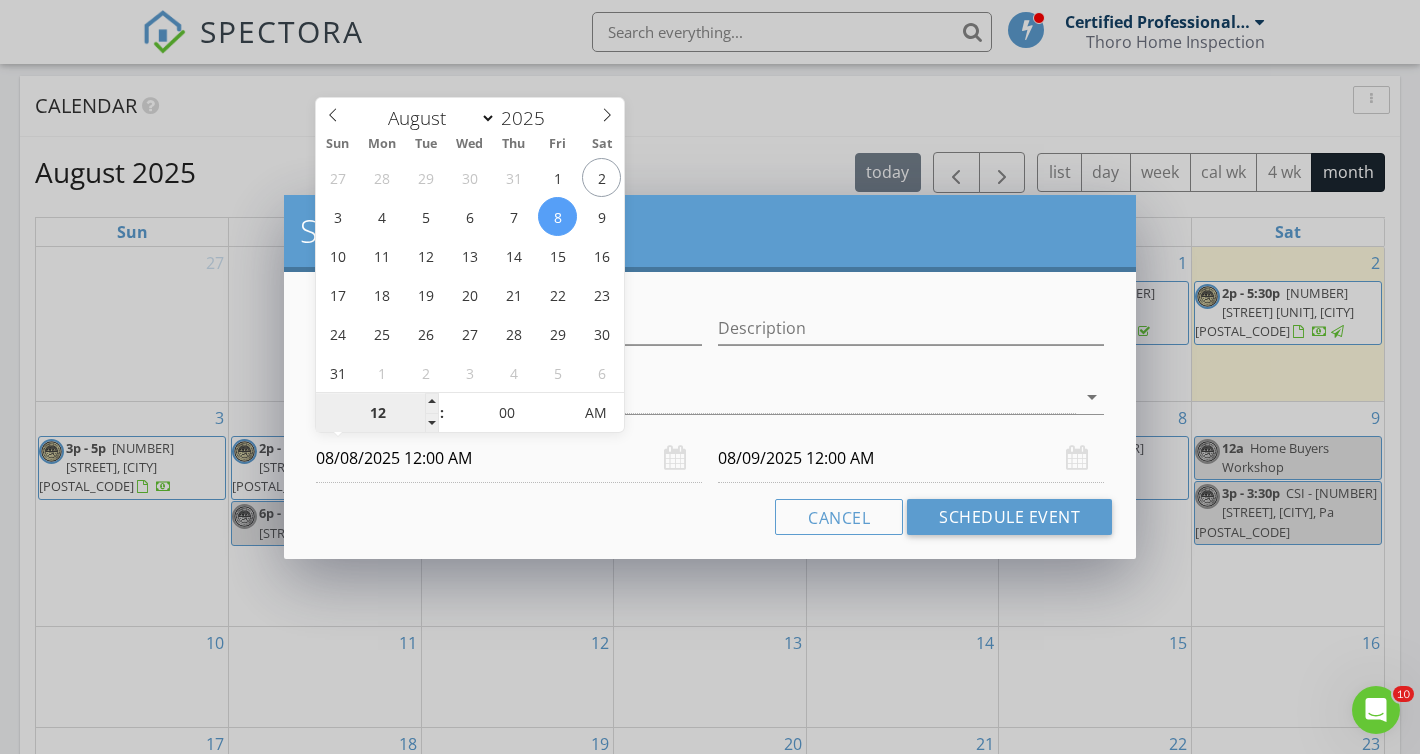 click on "12" at bounding box center (377, 414) 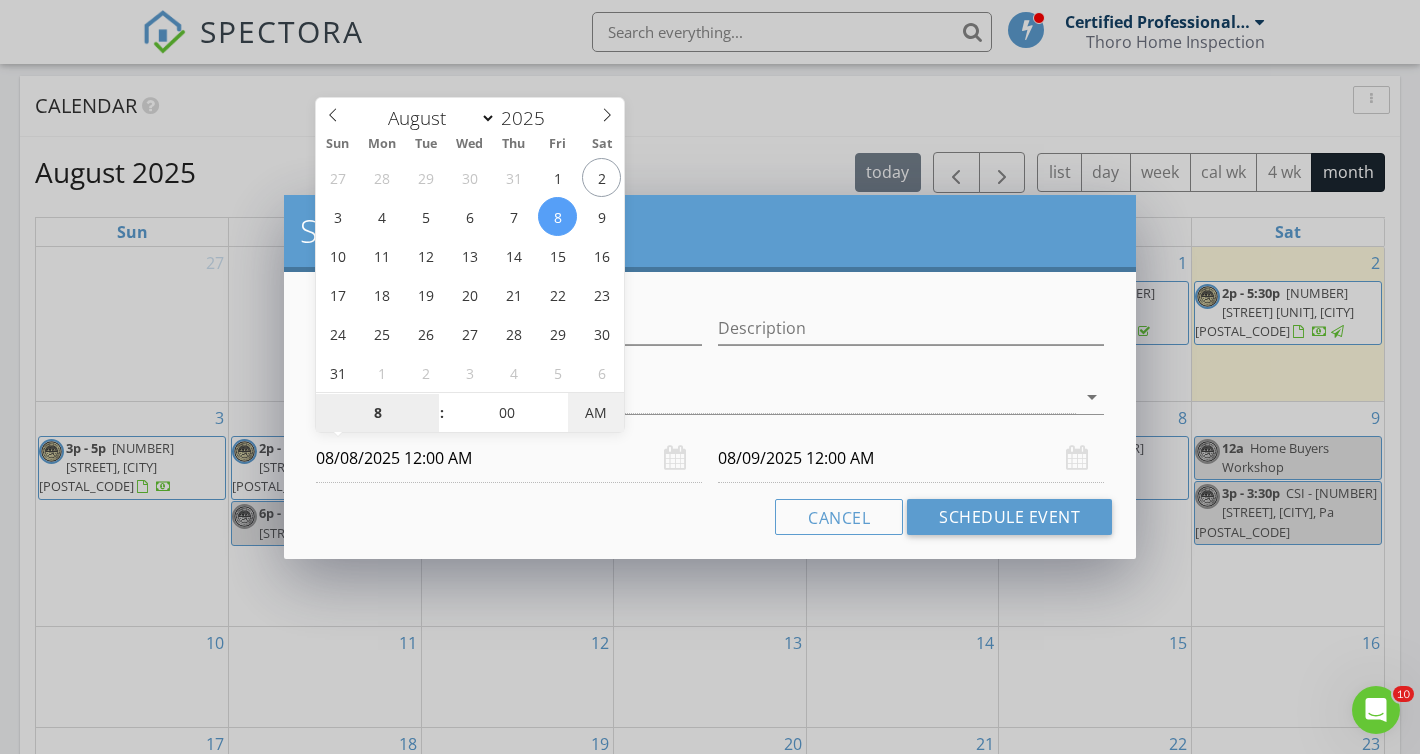 type on "08" 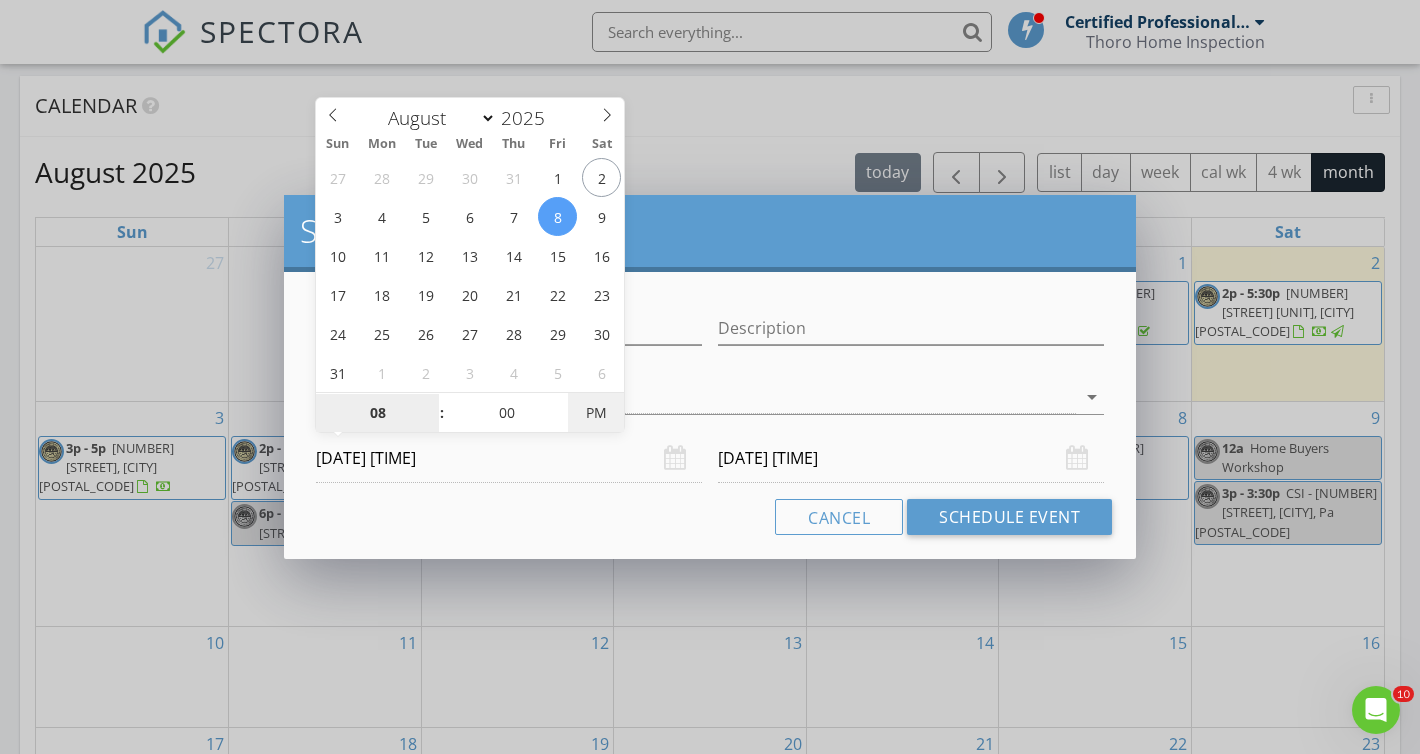 click on "PM" at bounding box center [595, 413] 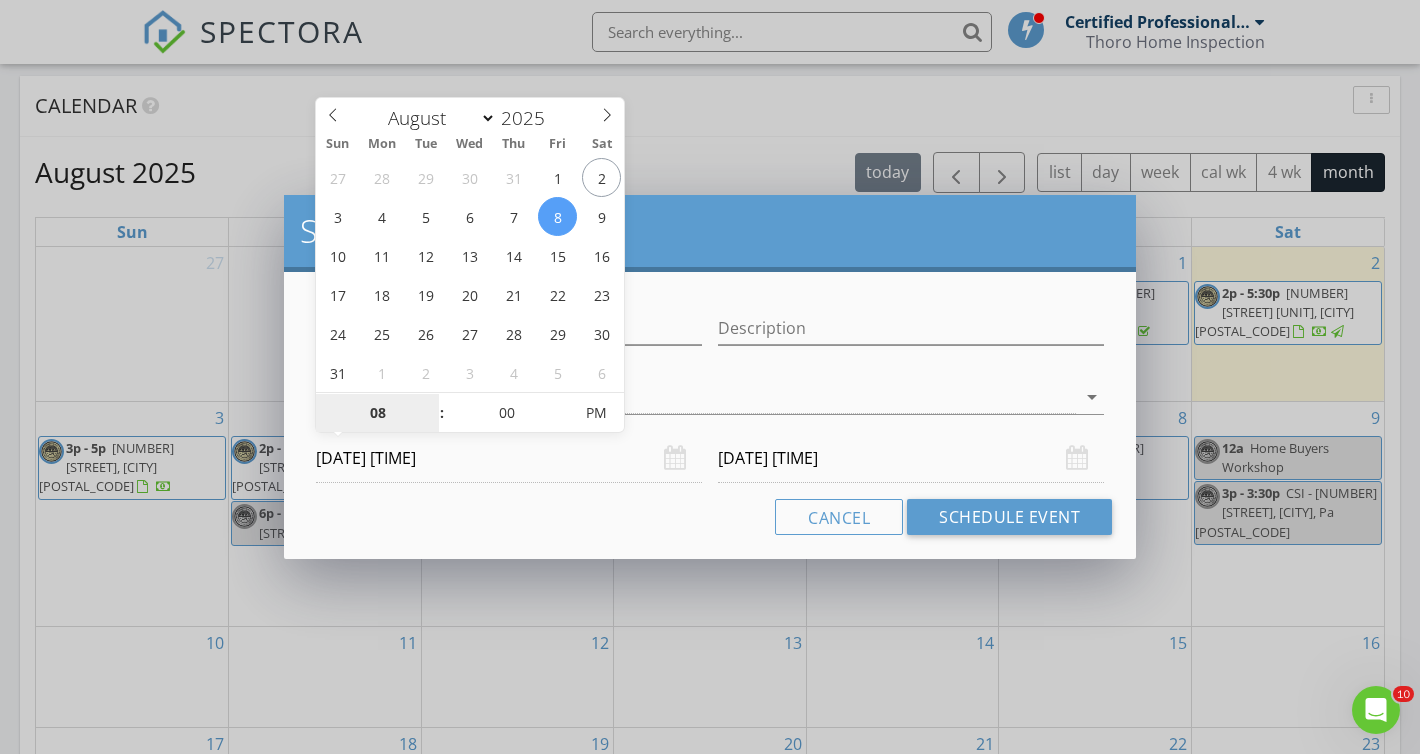 type on "08" 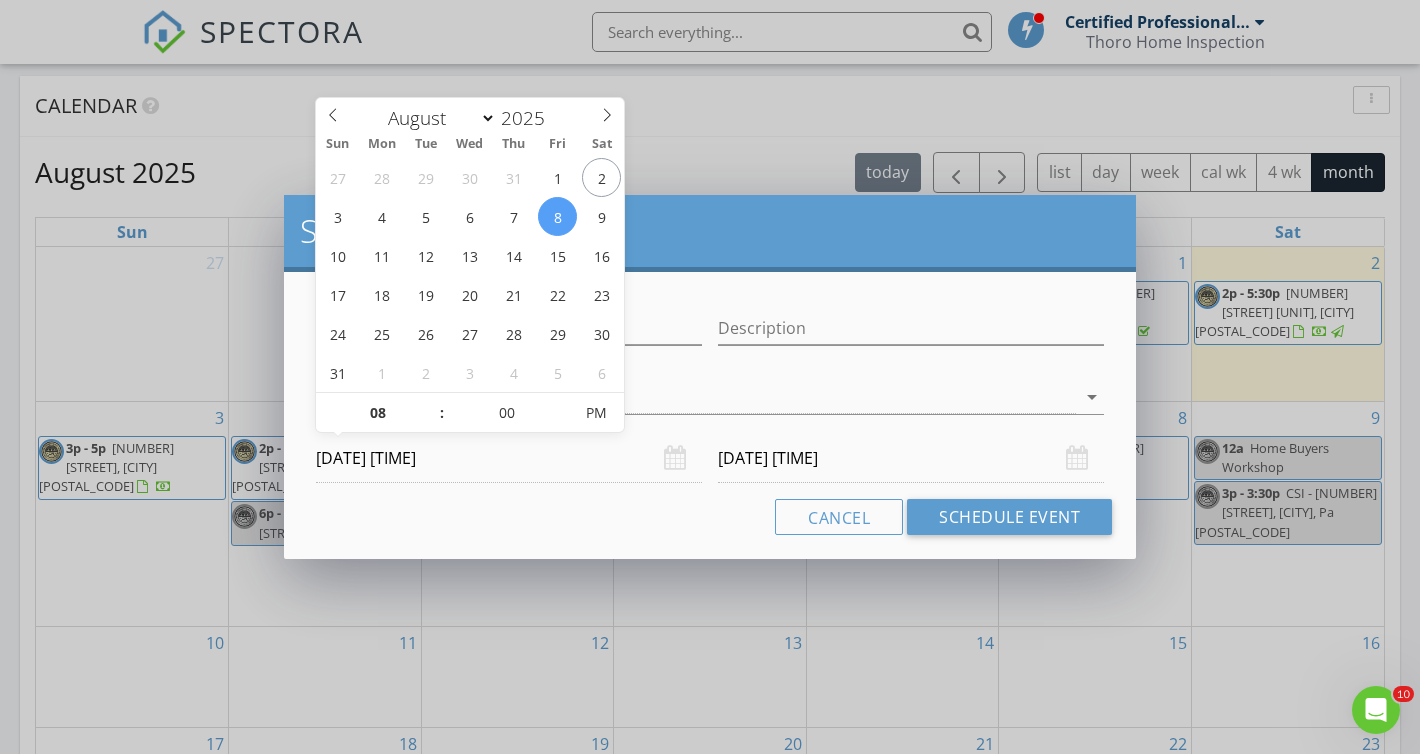 click on "[DATE] [TIME]" at bounding box center [911, 458] 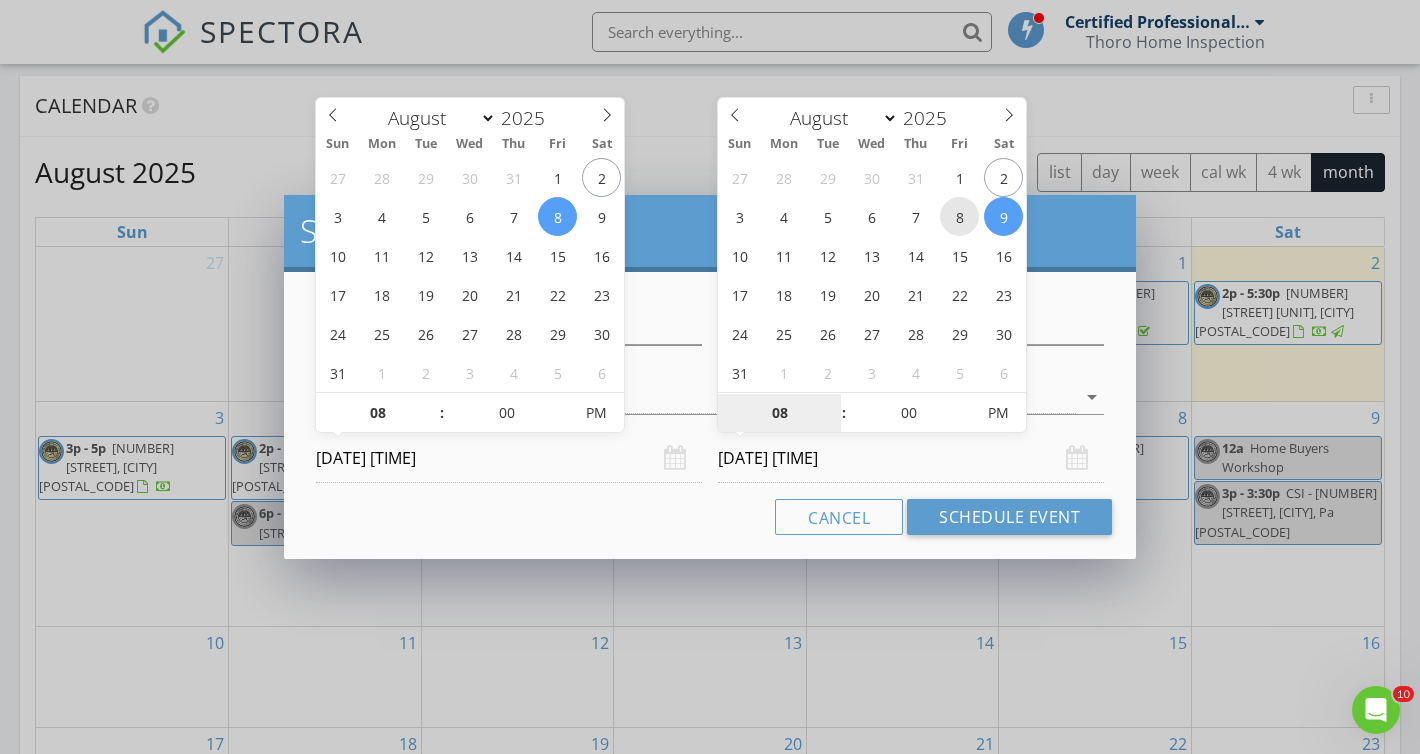 type on "[DATE] [TIME]" 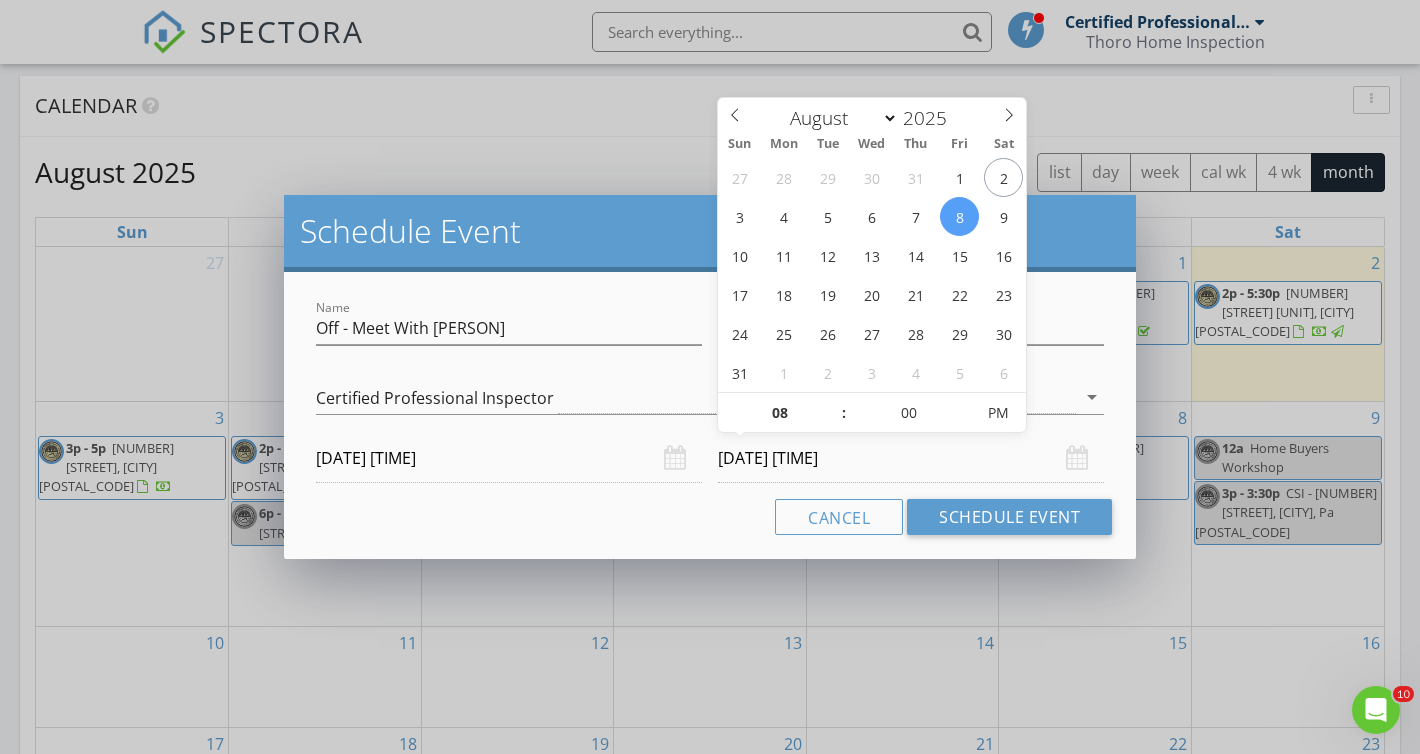 click on "[DATE] [TIME]" at bounding box center (911, 458) 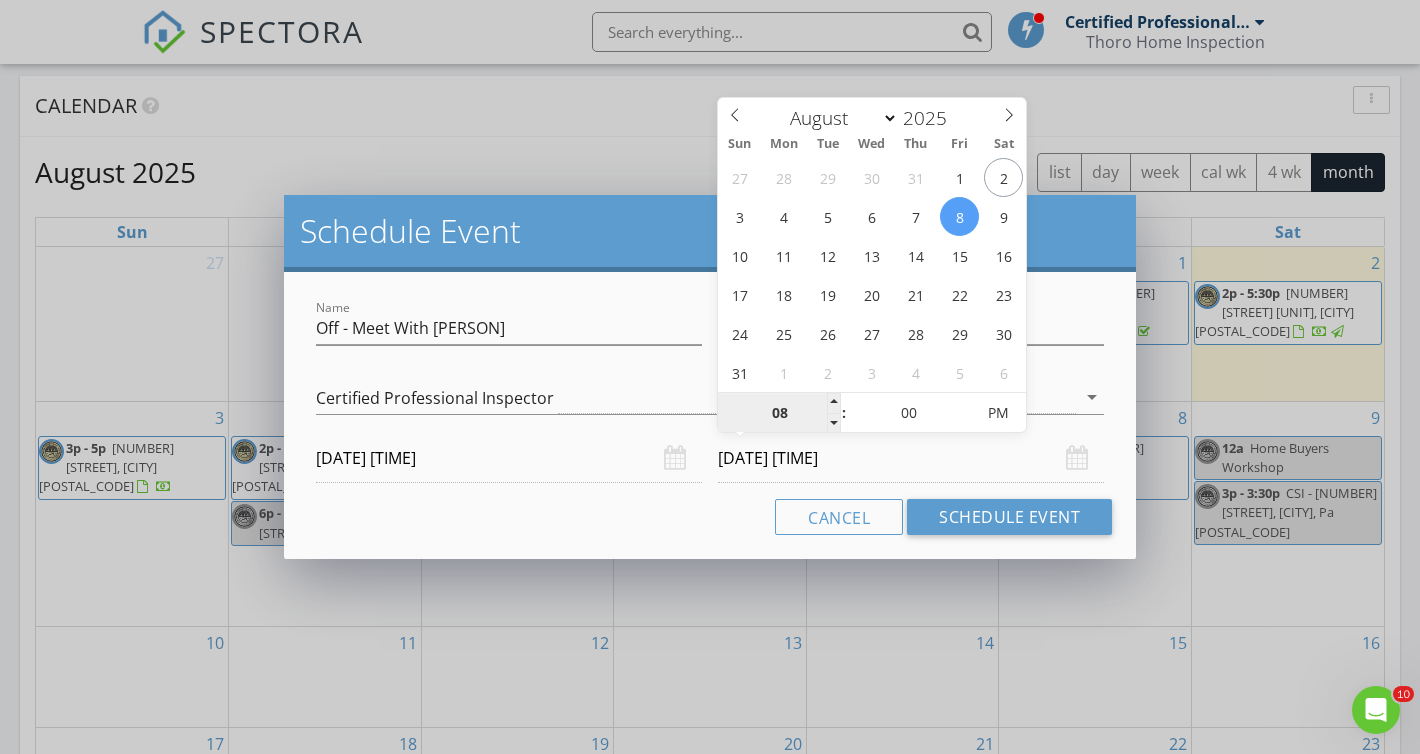click on "08" at bounding box center [779, 414] 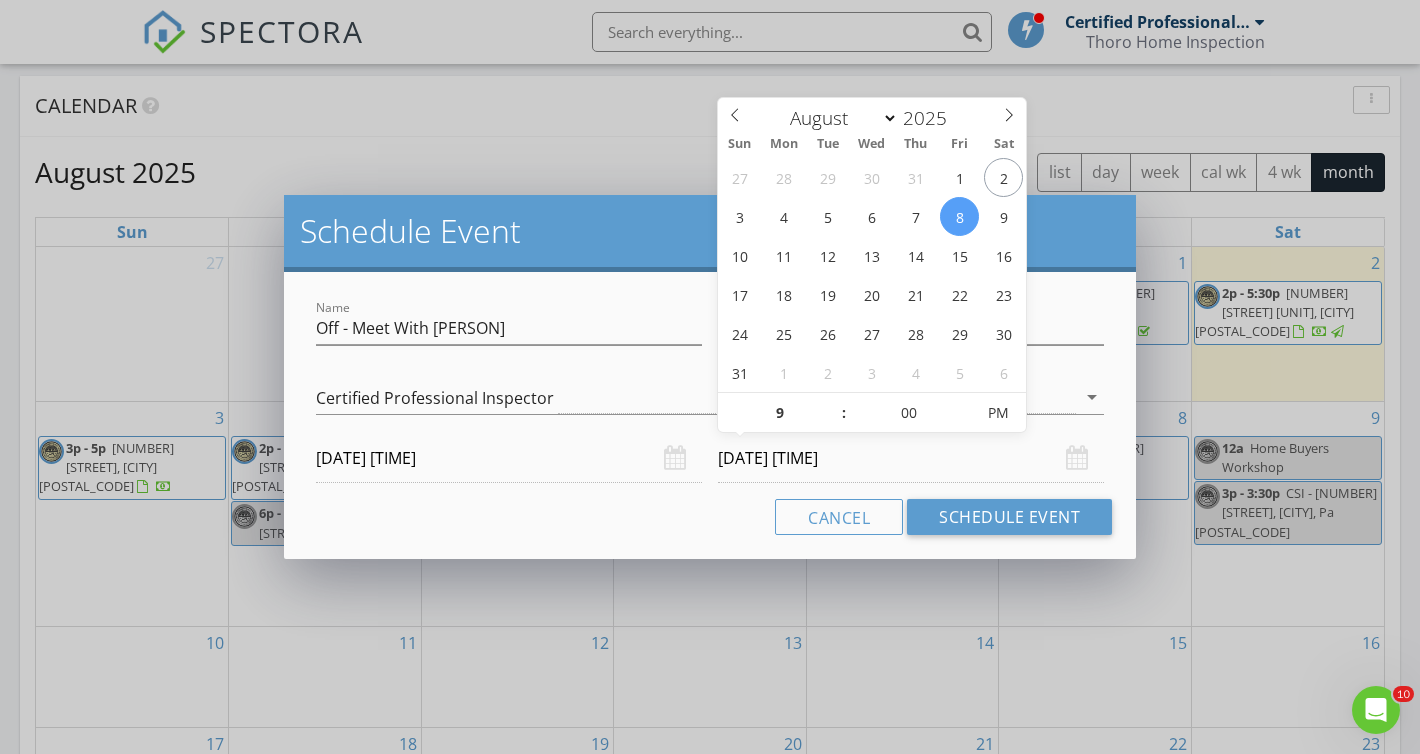 type on "09" 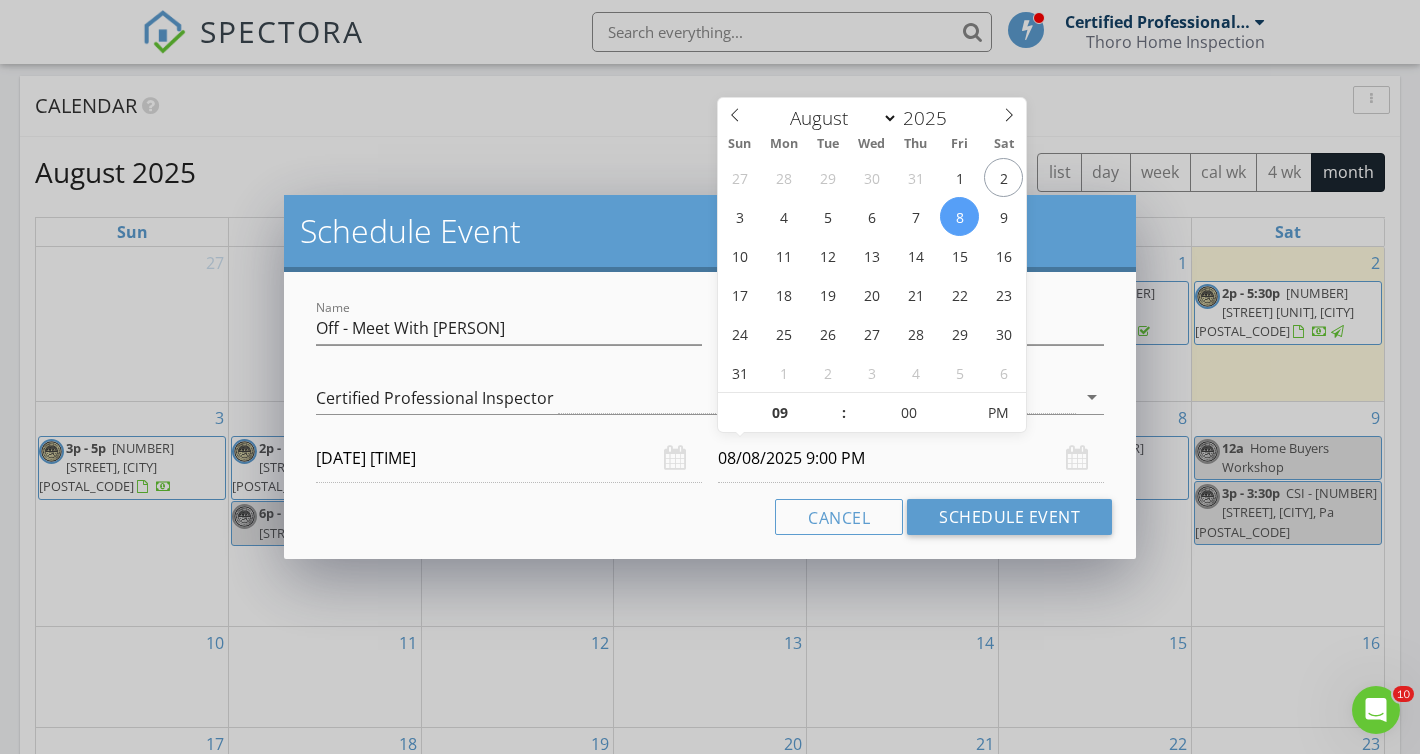 click on "Name Off - Meet With [PERSON] Description check_box Certified Professional Inspector Certified Professional Inspector arrow_drop_down [DATE] [TIME] [DATE] [TIME] Cancel Schedule Event" at bounding box center [710, 415] 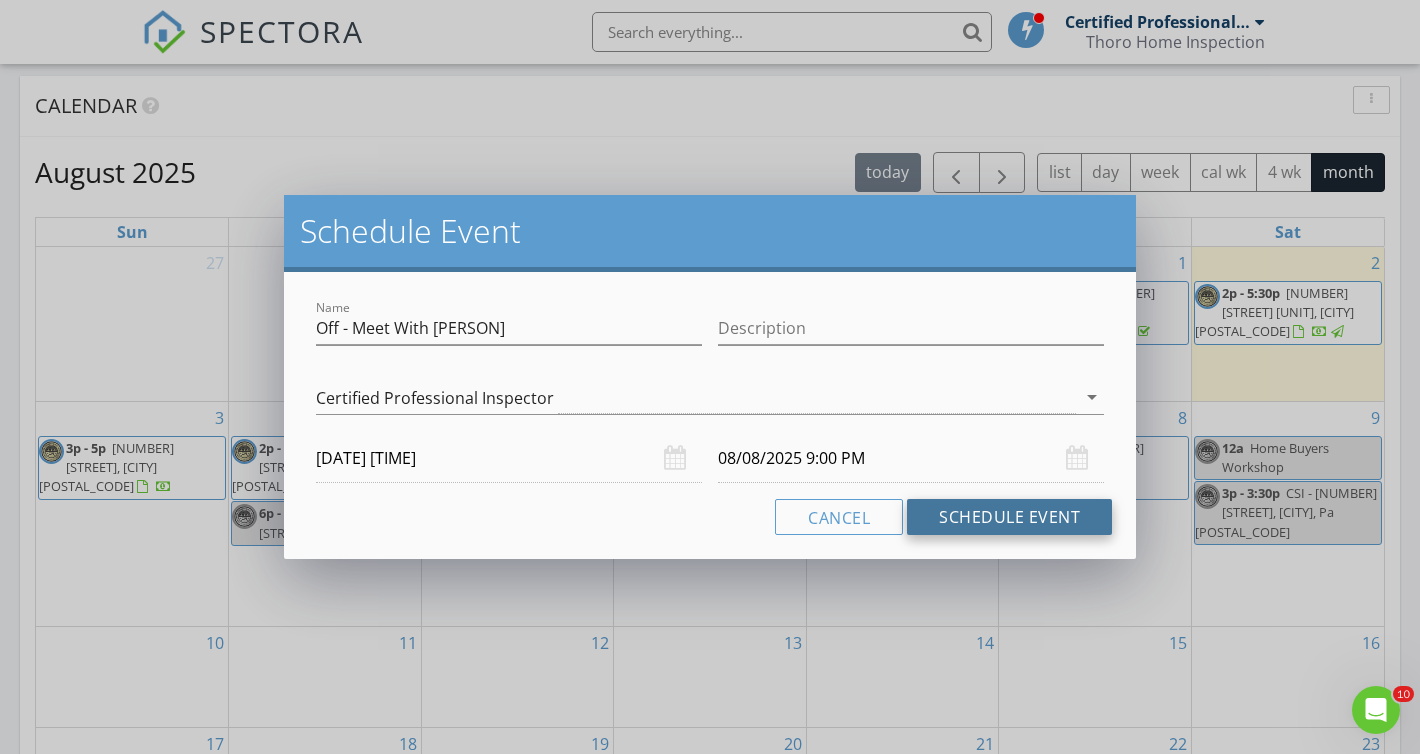 click on "Schedule Event" at bounding box center (1009, 517) 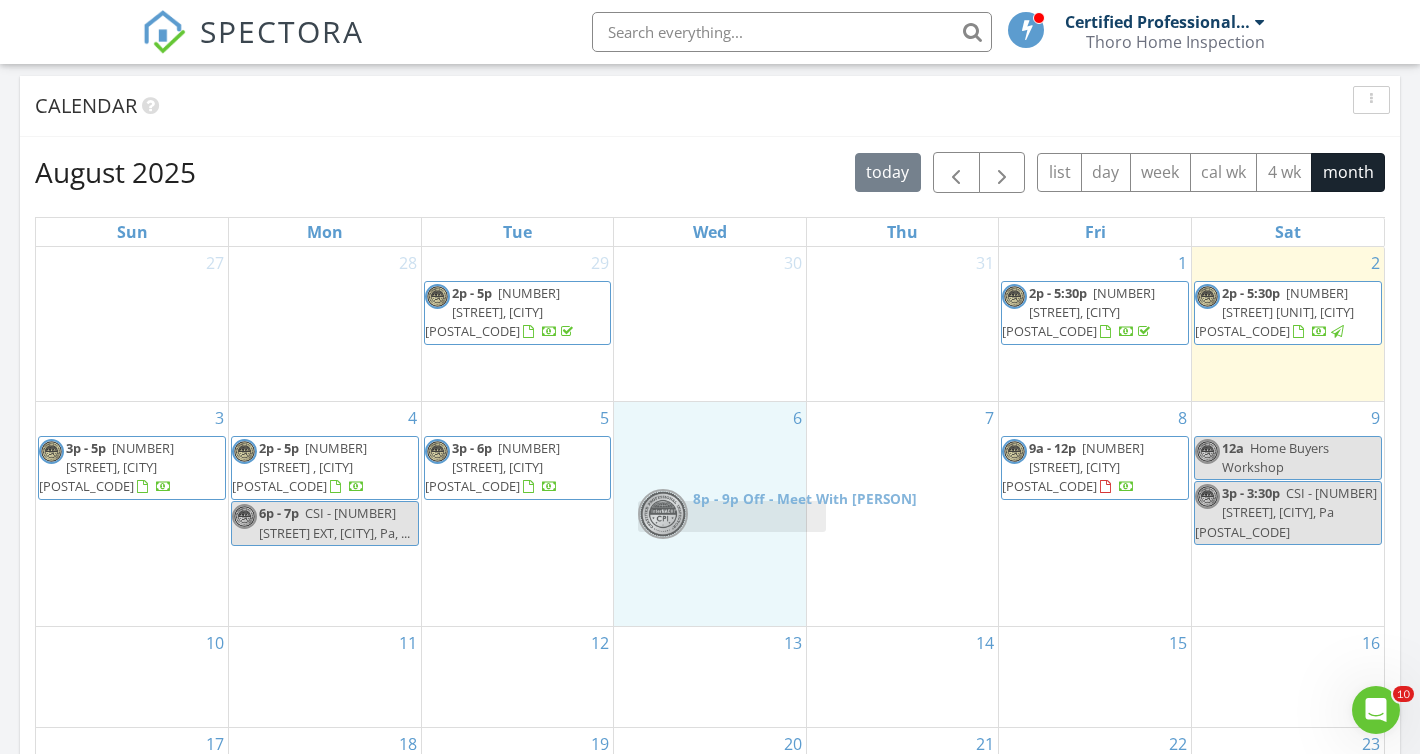 drag, startPoint x: 1115, startPoint y: 499, endPoint x: 752, endPoint y: 519, distance: 363.55054 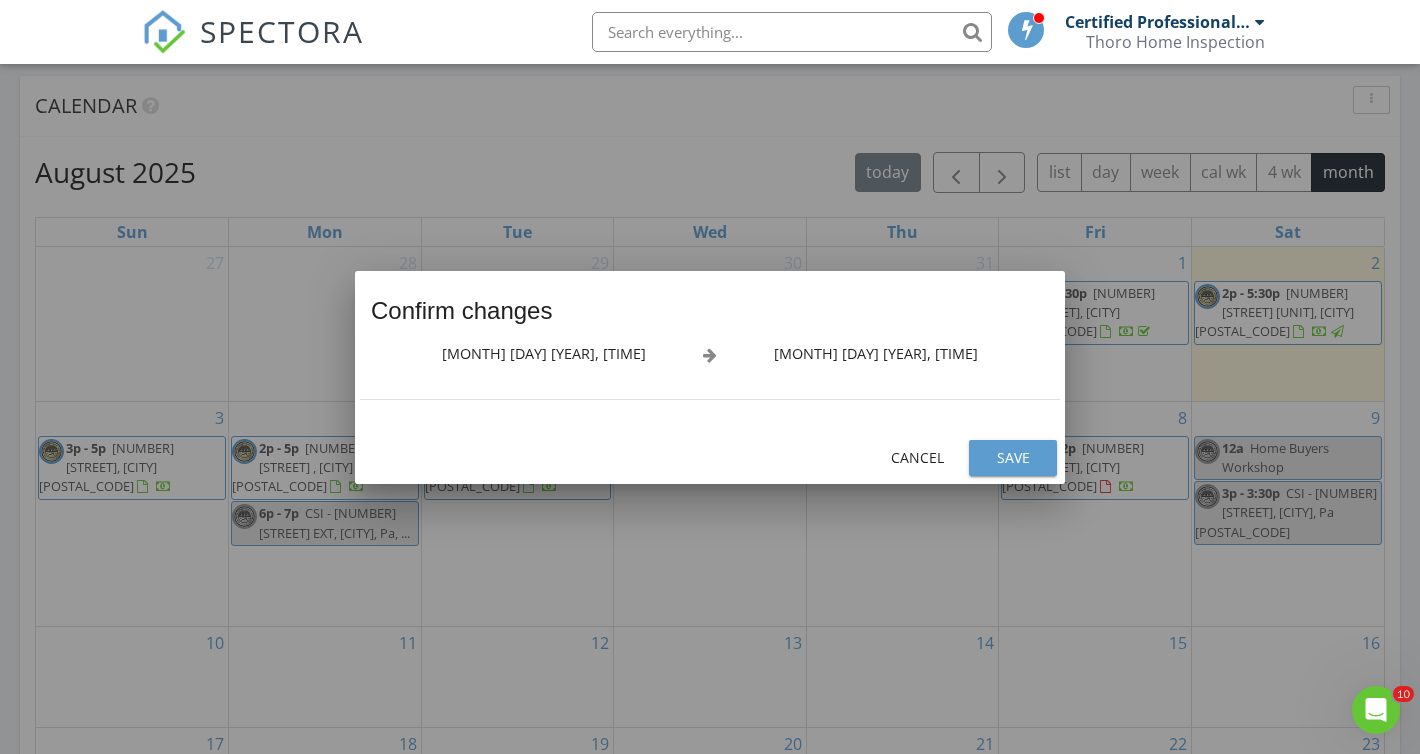 click on "Save" at bounding box center [1013, 457] 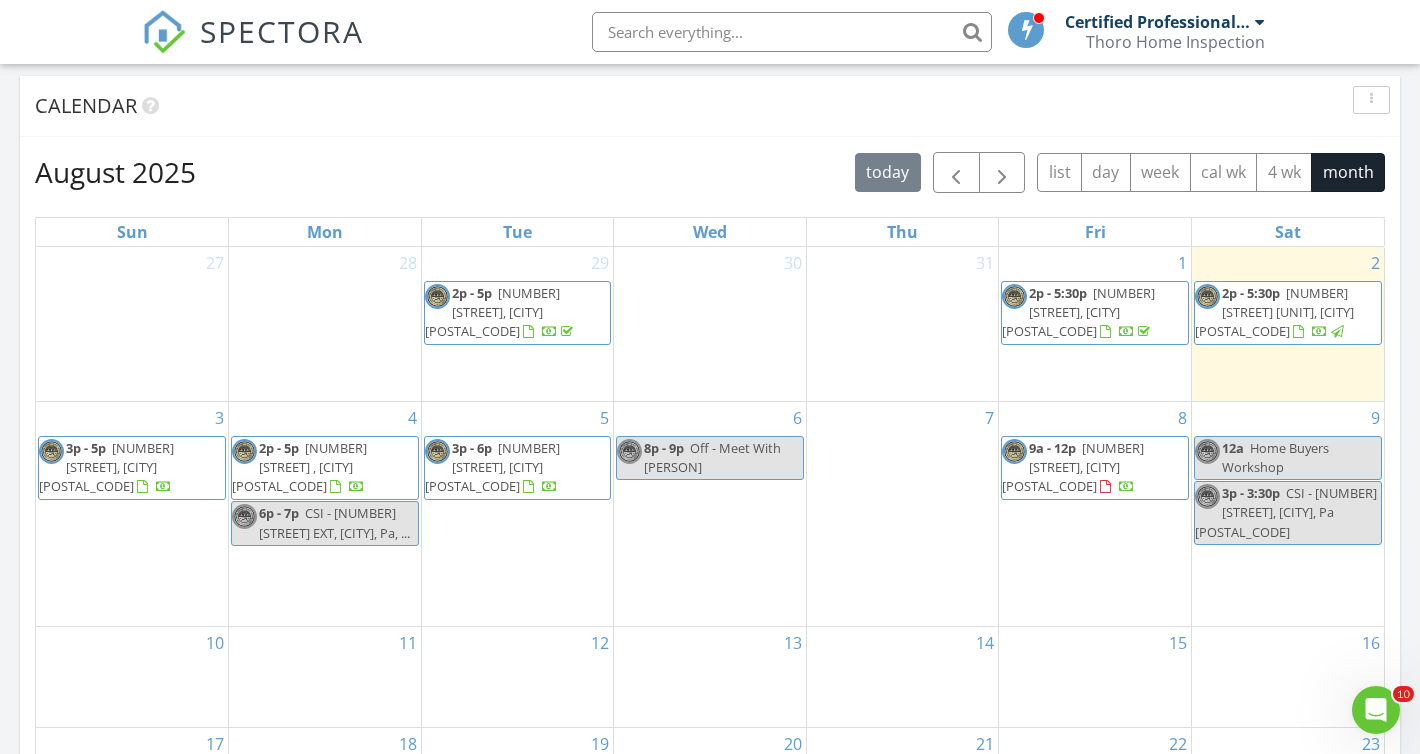 click on "Off - Meet With [PERSON]" at bounding box center [712, 457] 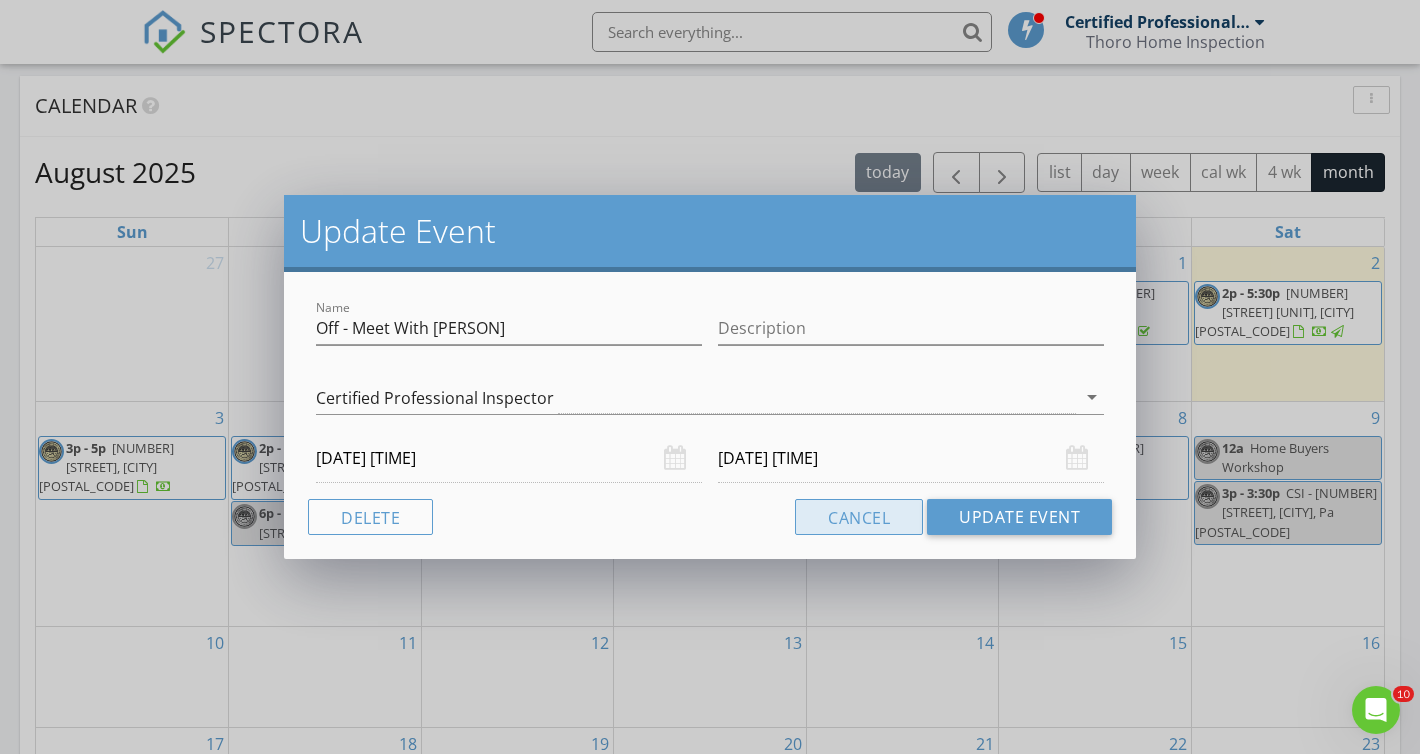 click on "Cancel" at bounding box center (859, 517) 